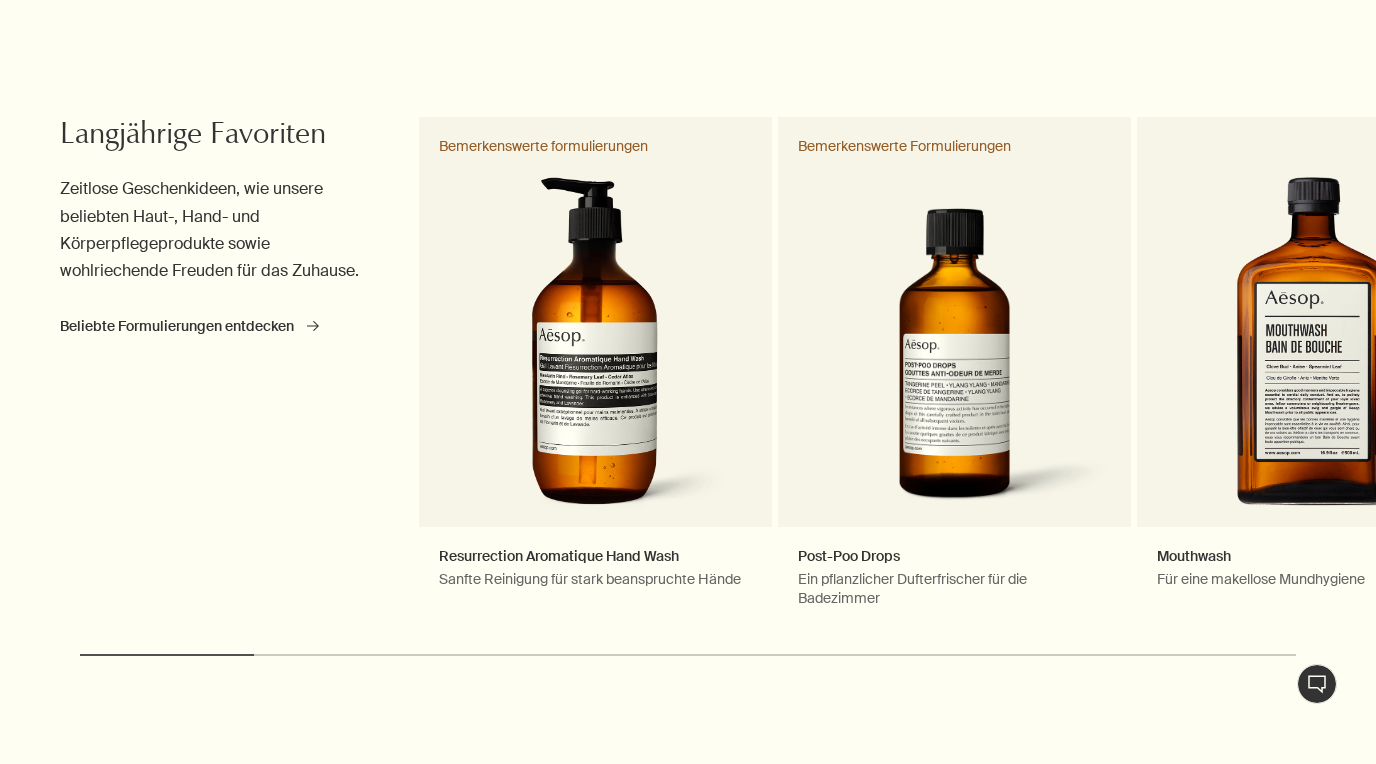 scroll, scrollTop: 896, scrollLeft: 0, axis: vertical 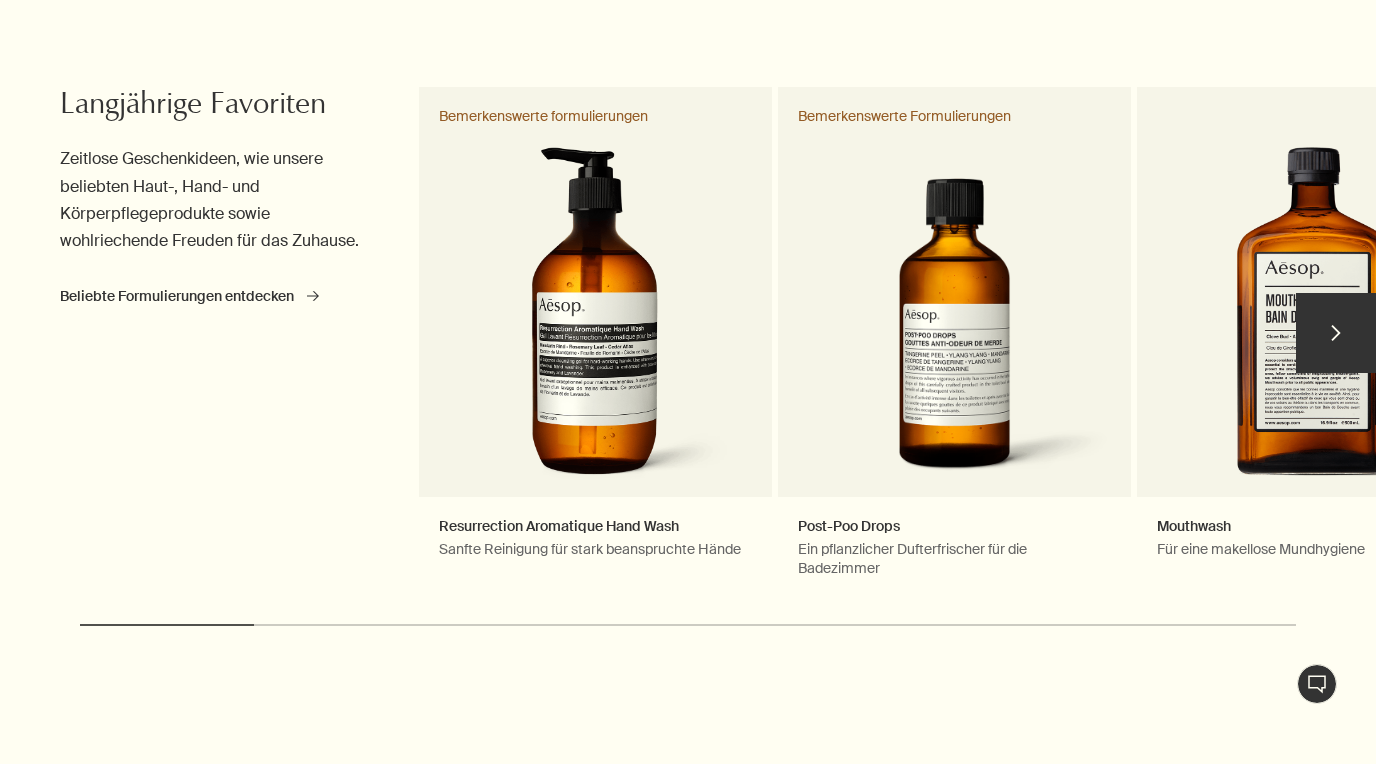 click on "chevron" at bounding box center (1336, 333) 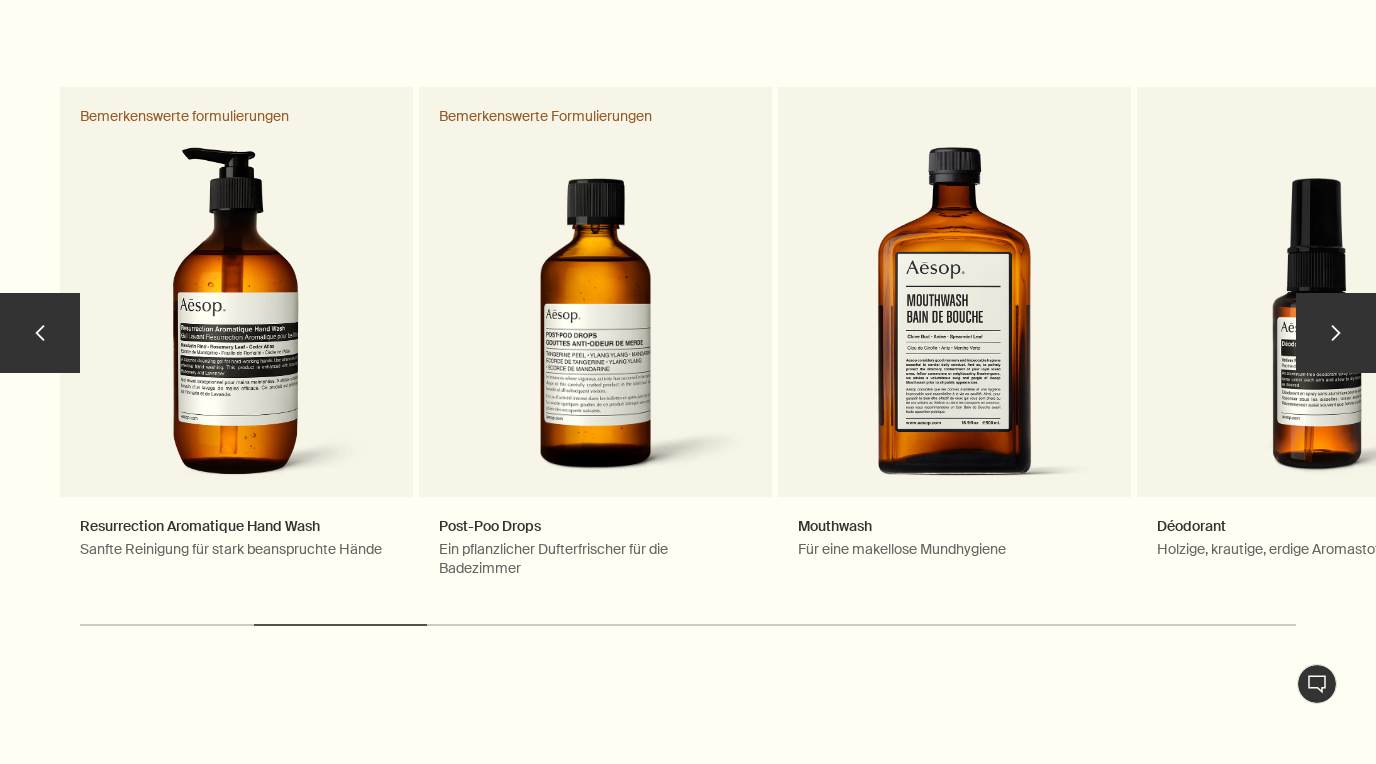 click on "chevron" at bounding box center (1336, 333) 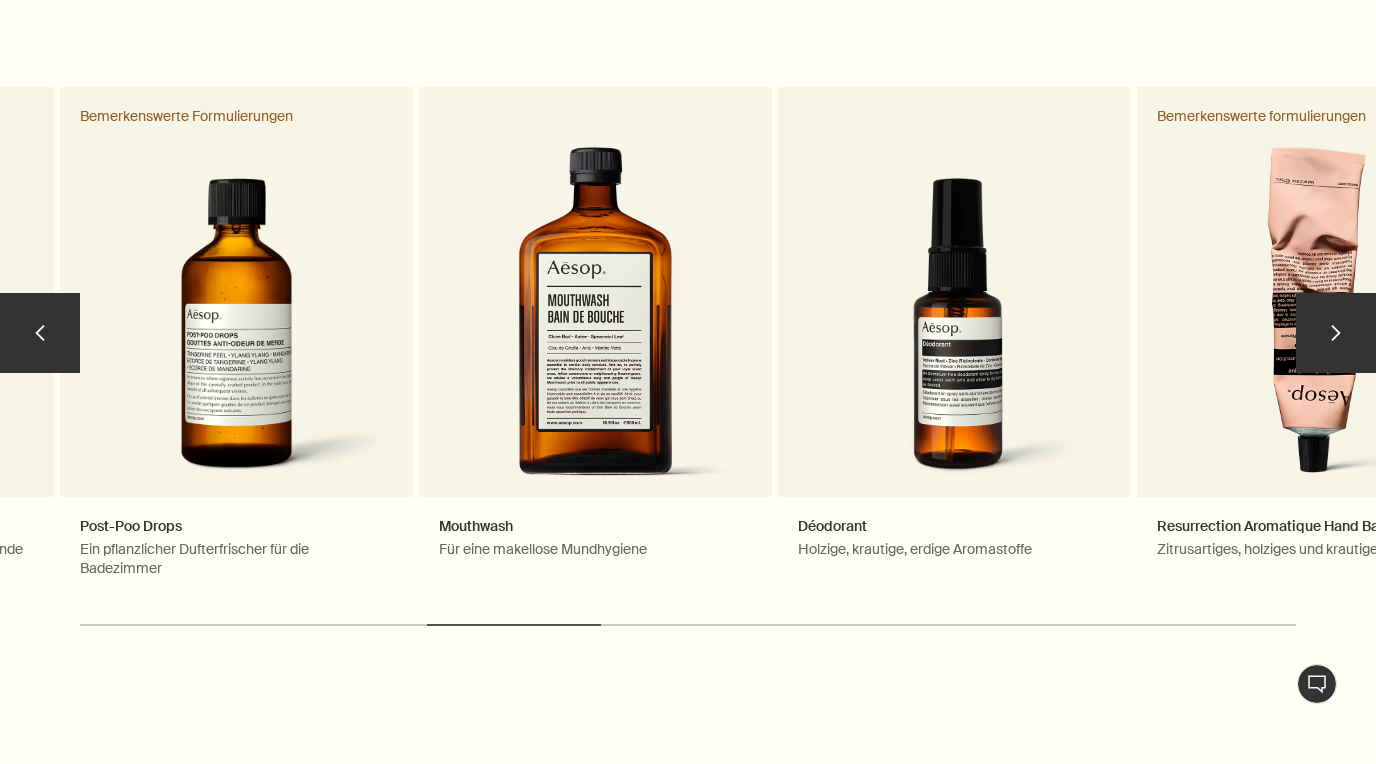 click on "chevron" at bounding box center [1336, 333] 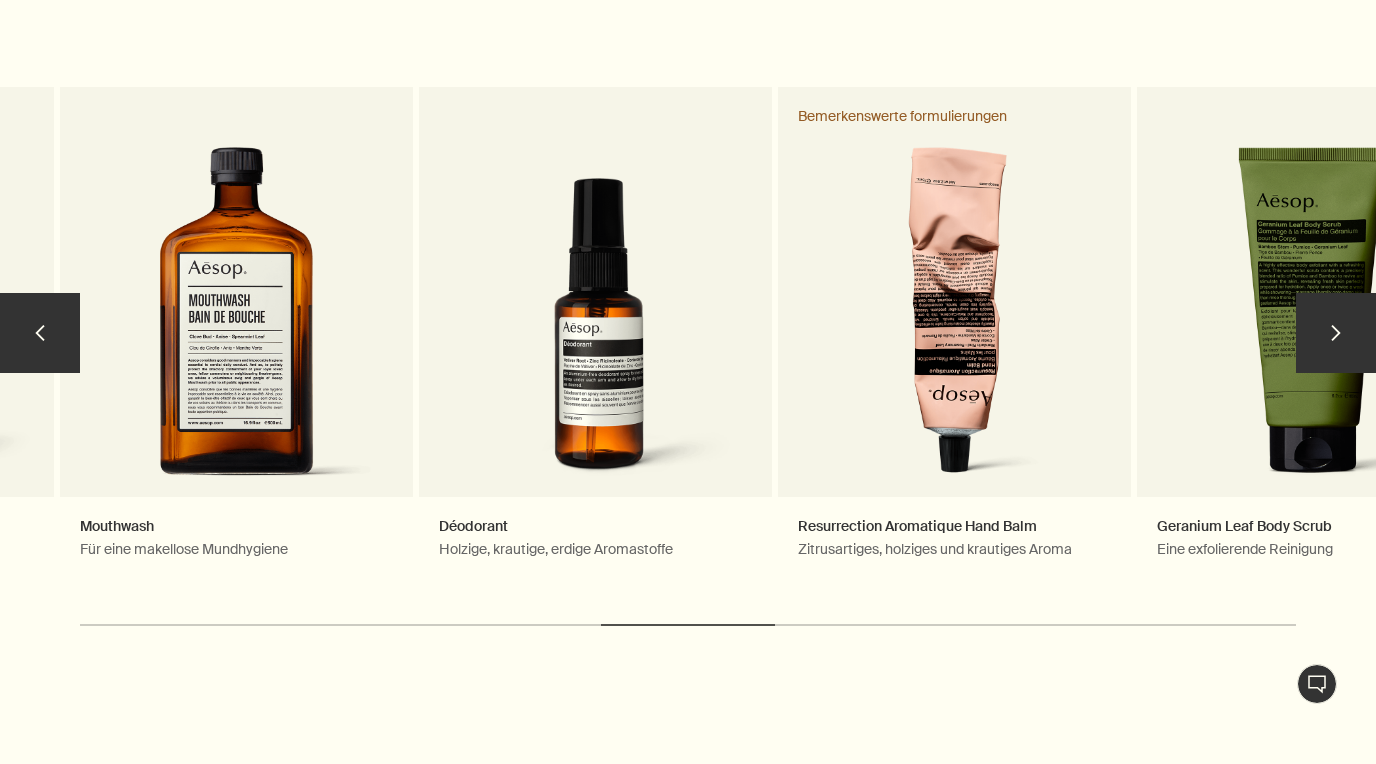 click on "chevron" at bounding box center (1336, 333) 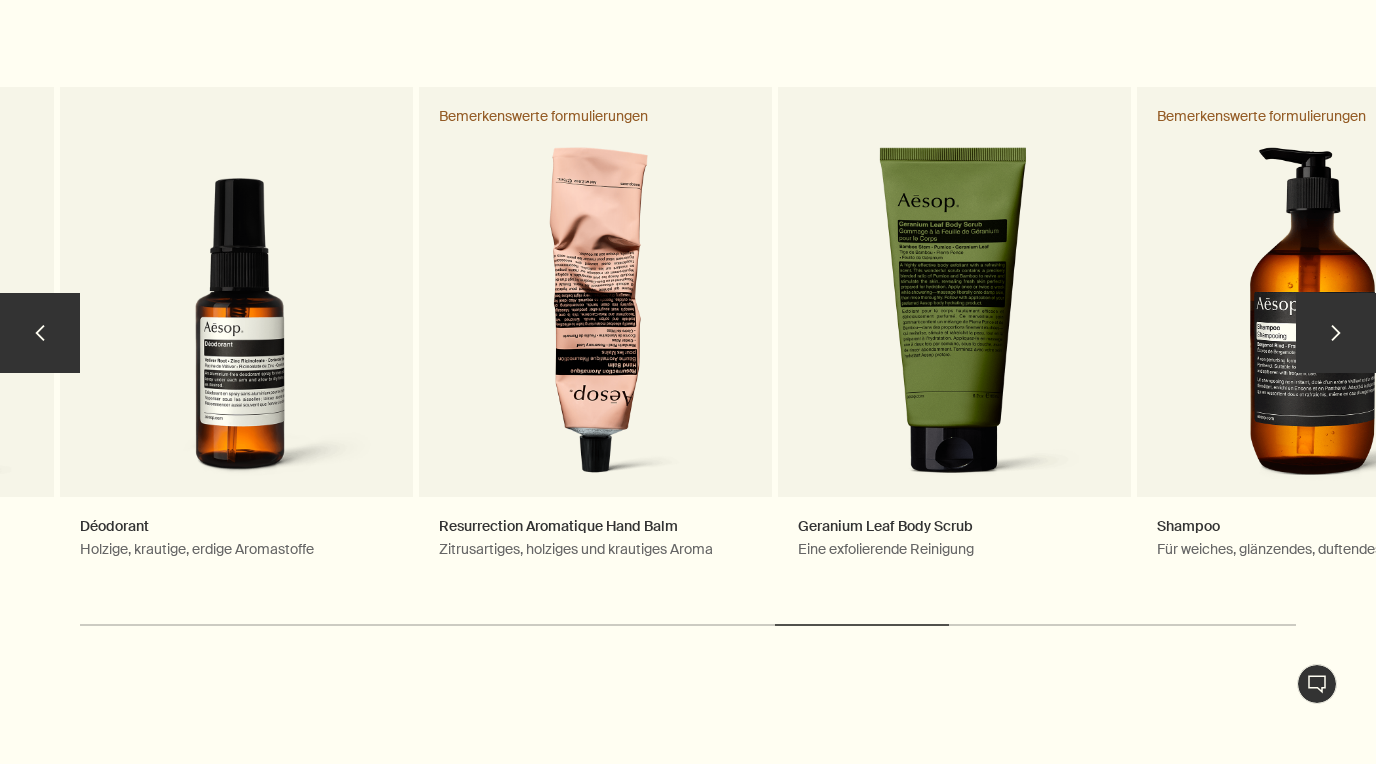 click on "chevron" at bounding box center (1336, 333) 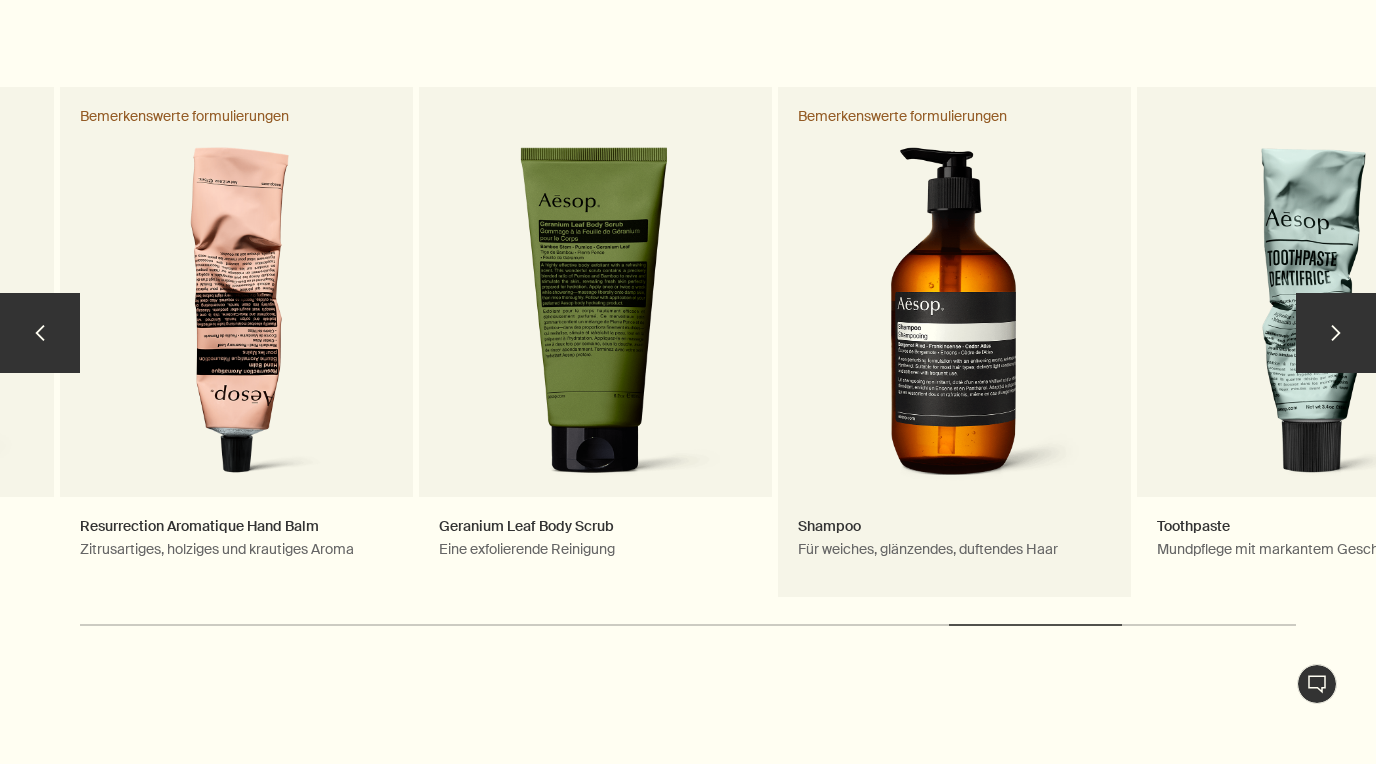 click on "Shampoo Für weiches, glänzendes, duftendes Haar Bemerkenswerte formulierungen" at bounding box center (954, 343) 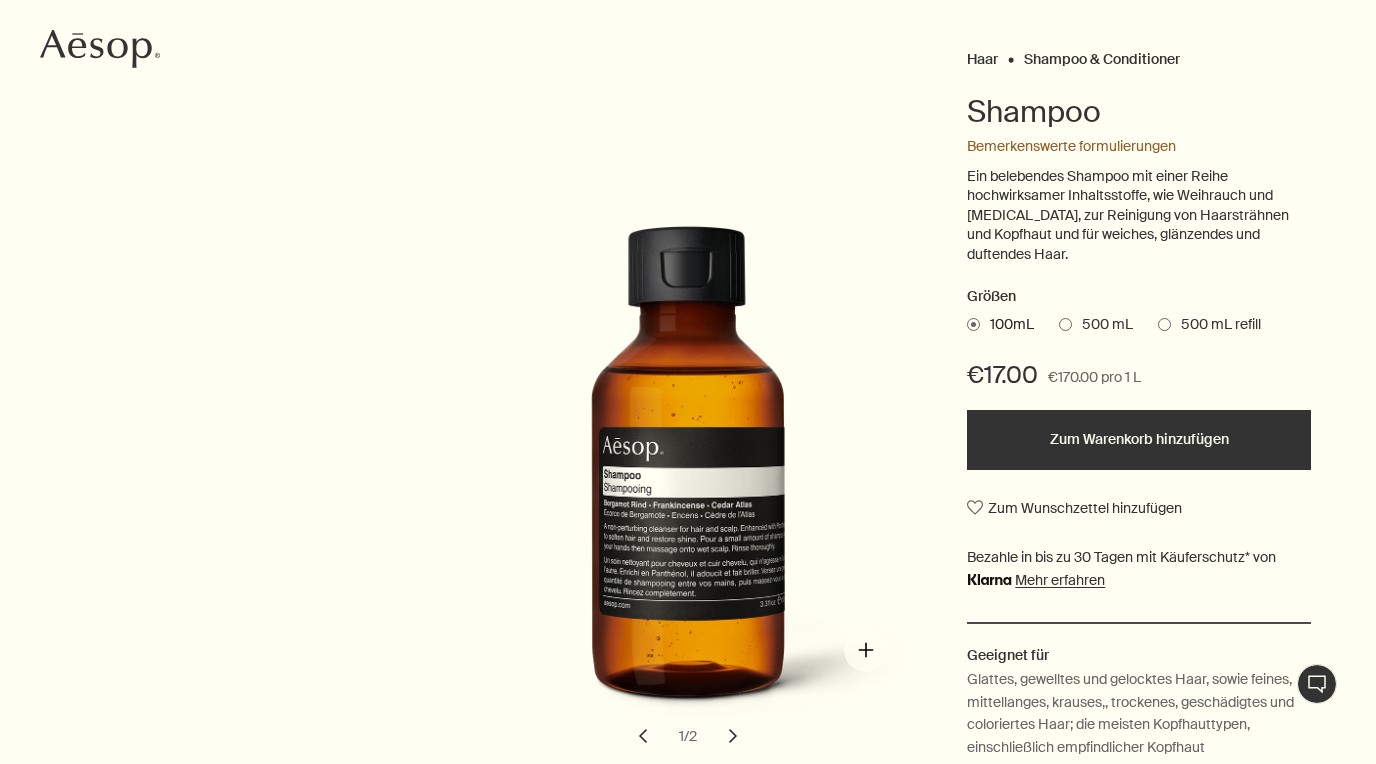 scroll, scrollTop: 199, scrollLeft: 0, axis: vertical 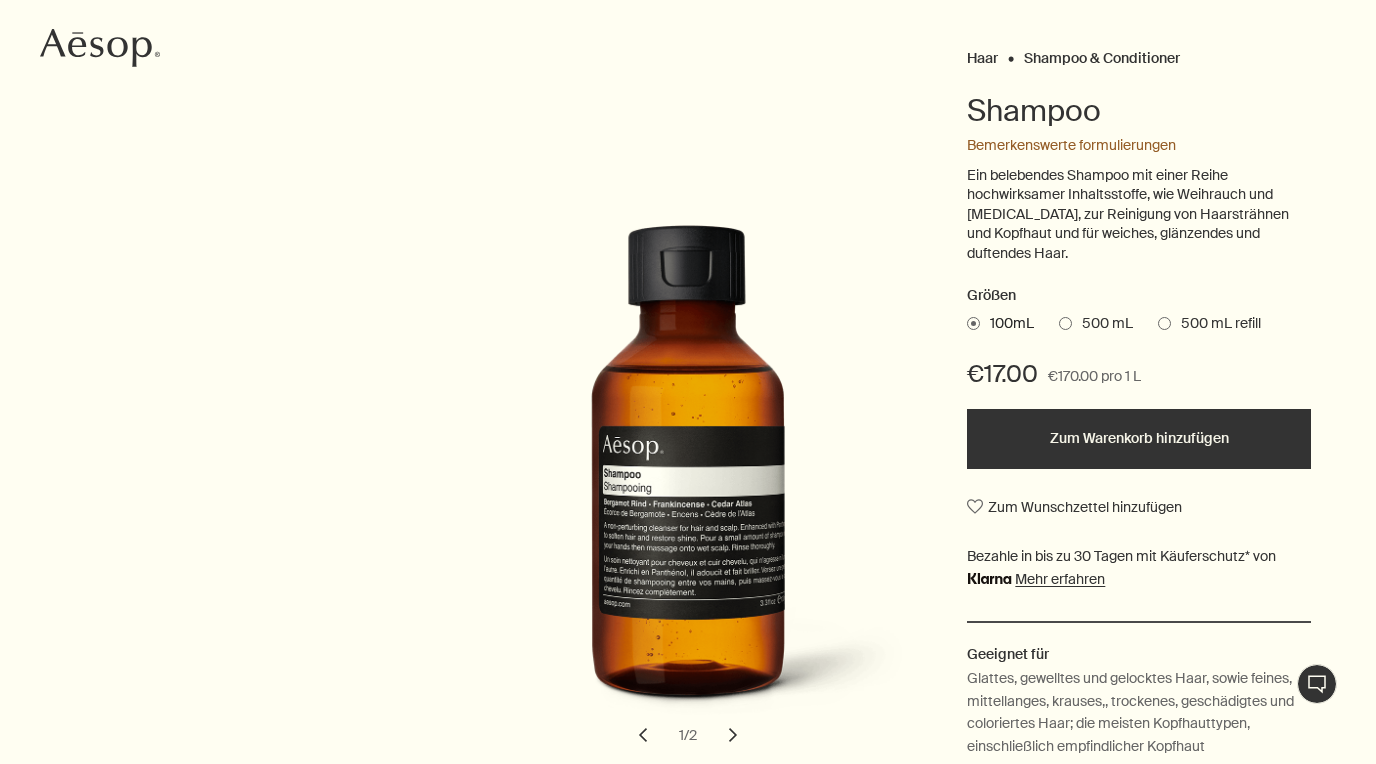 click at bounding box center [1065, 323] 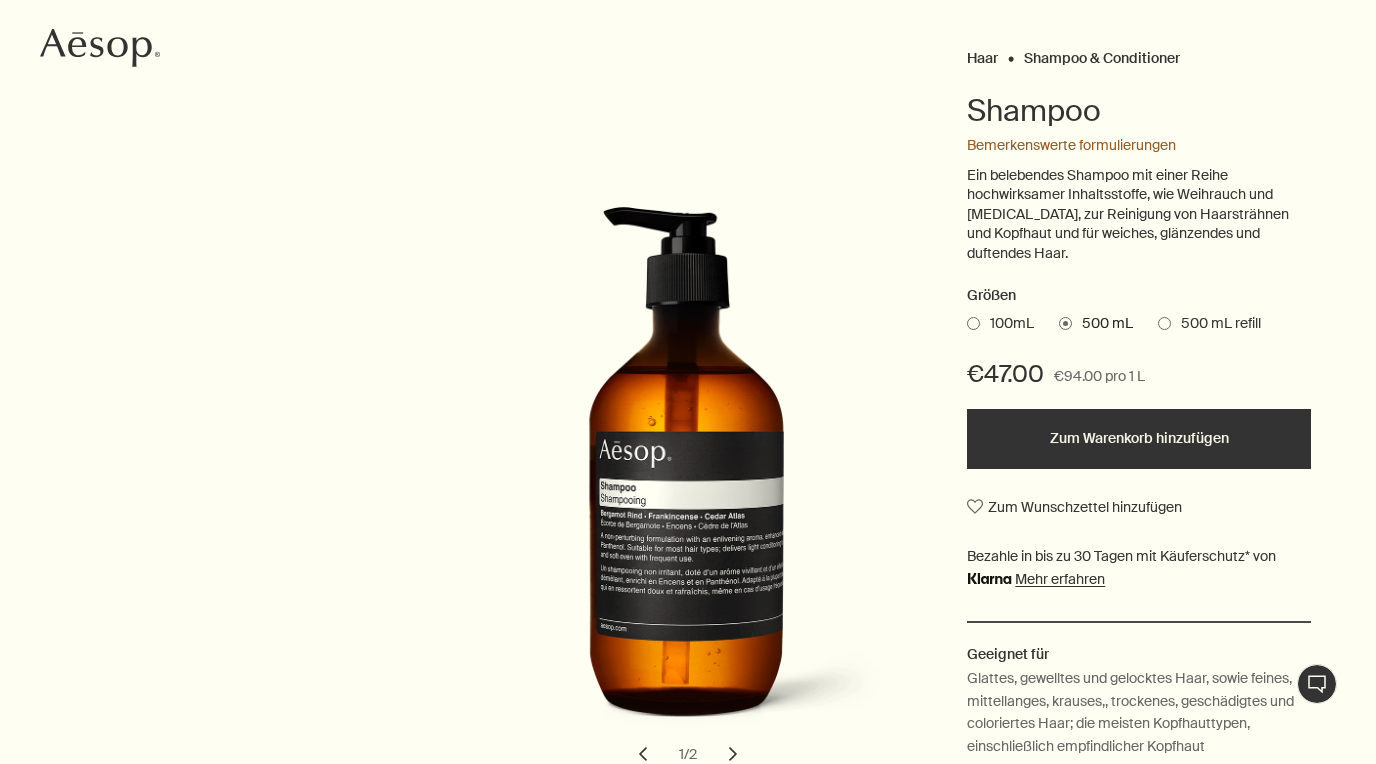 click on "100mL" at bounding box center (1000, 324) 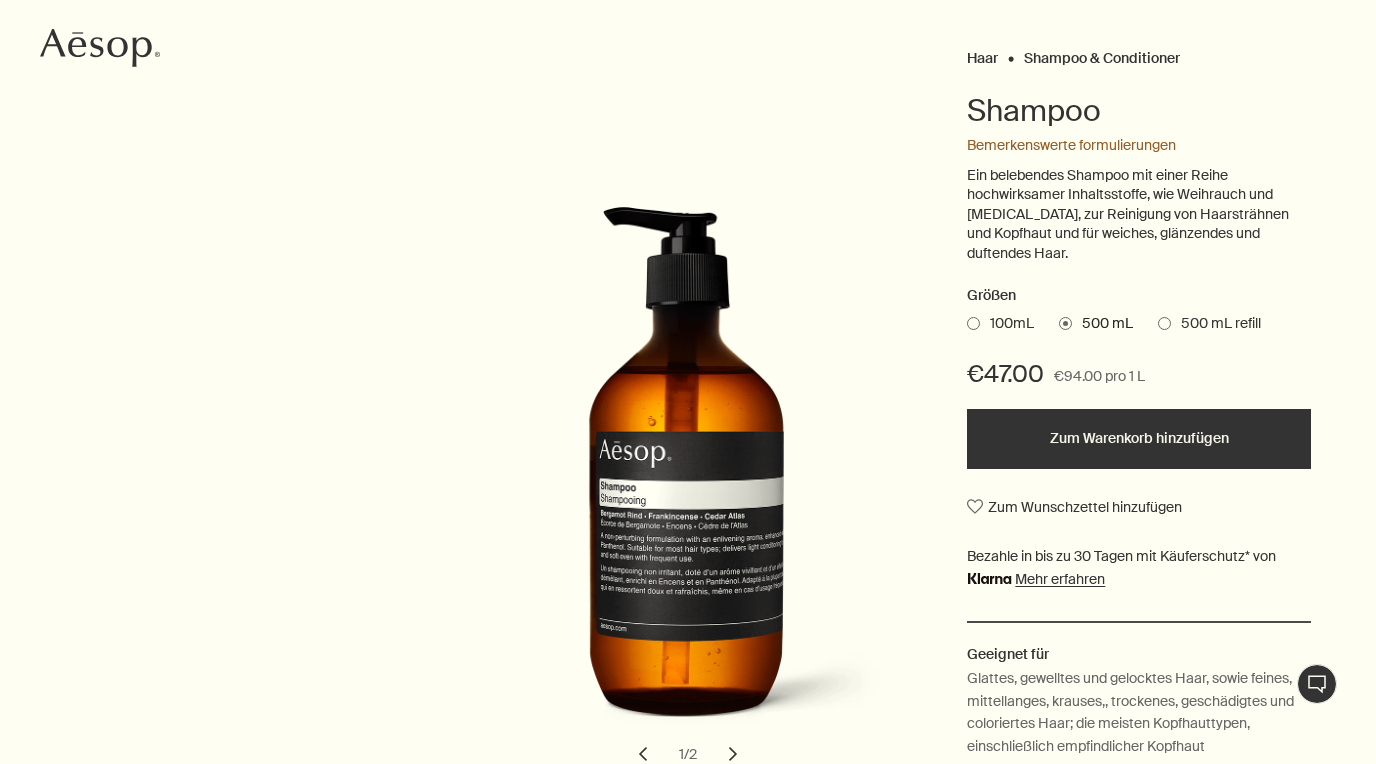 radio on "true" 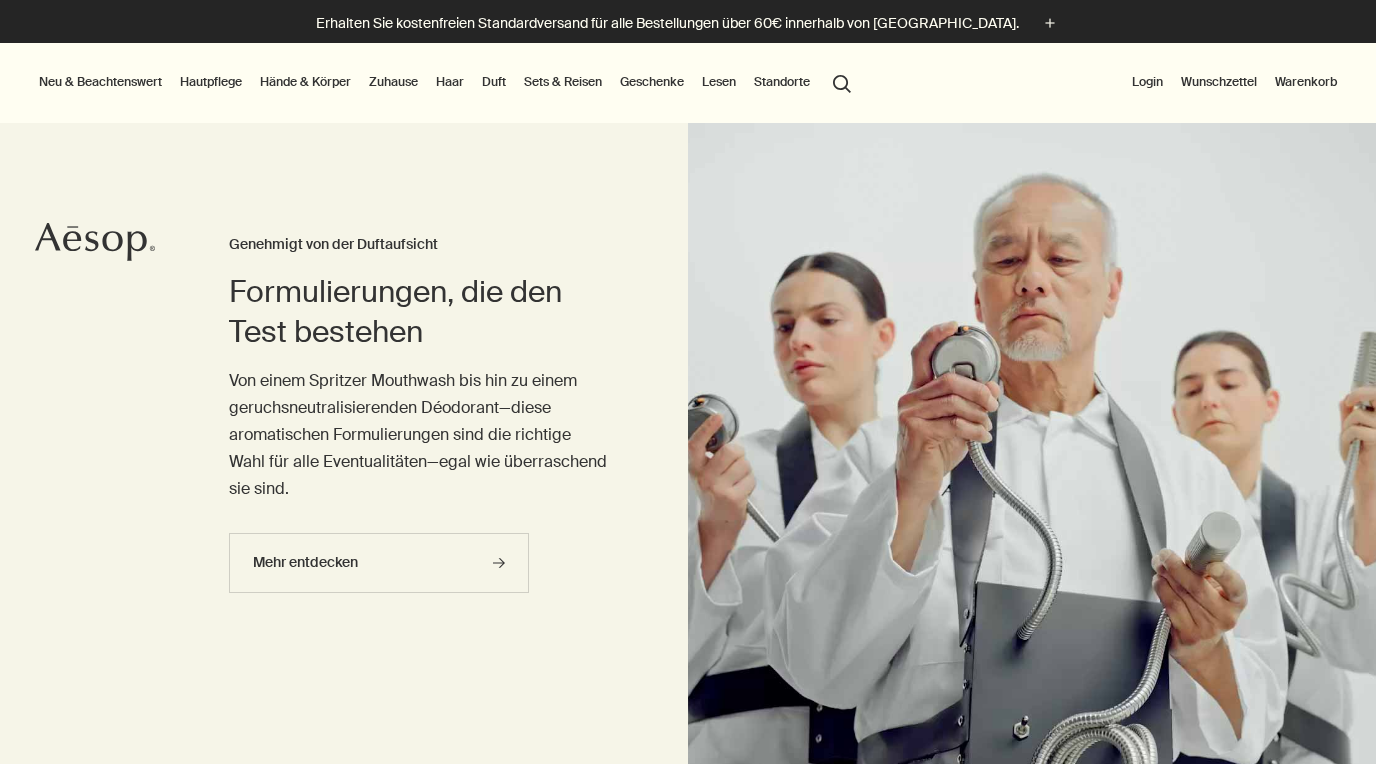 scroll, scrollTop: 35, scrollLeft: 0, axis: vertical 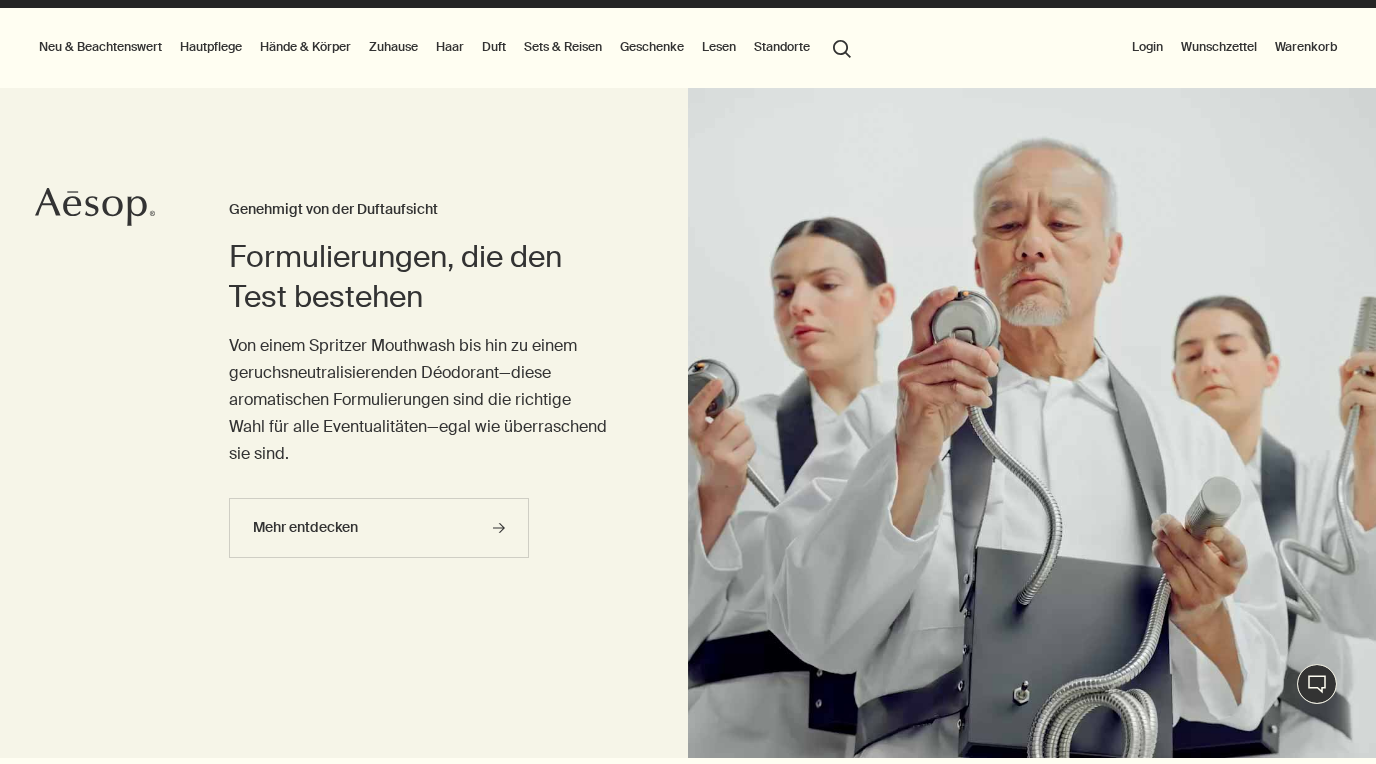 click on "Hände & Körper" at bounding box center [305, 47] 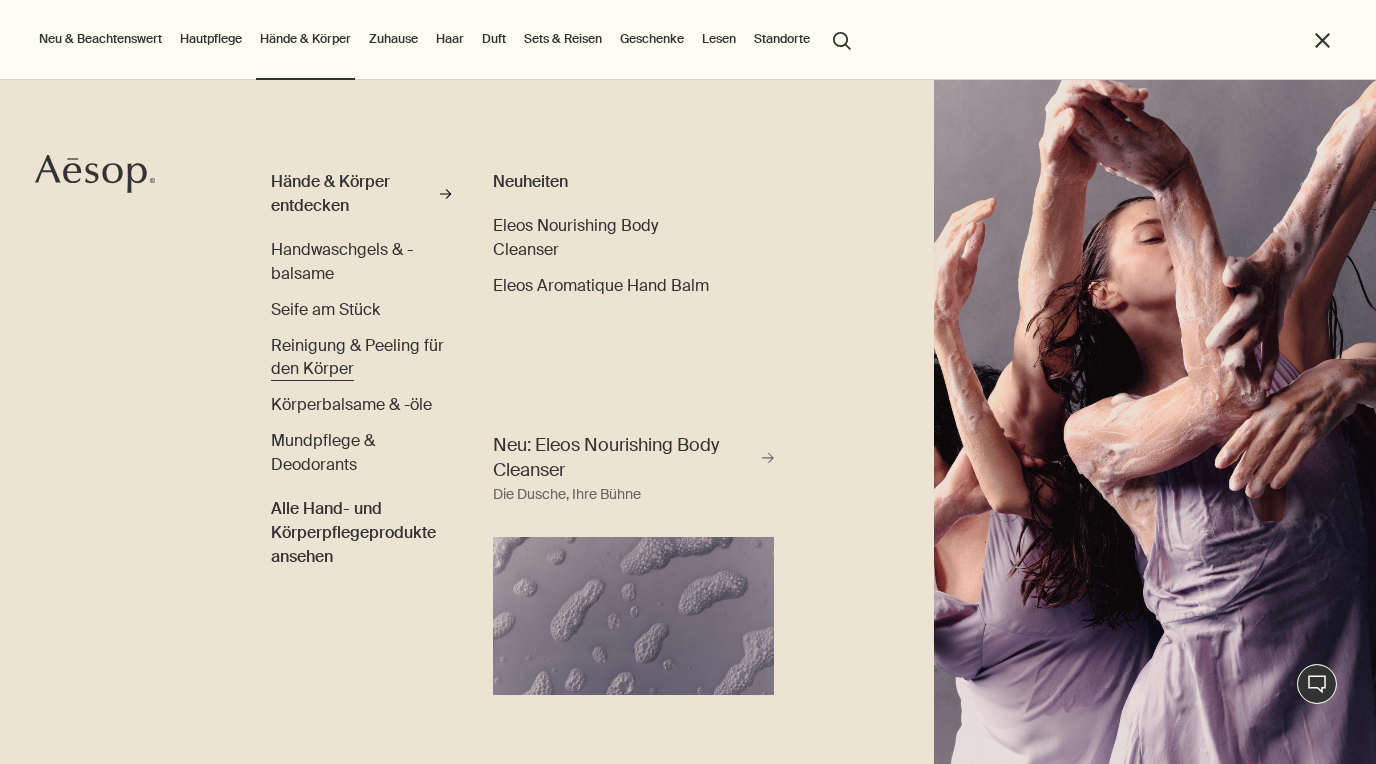 click on "Reinigung & Peeling für den Körper" at bounding box center (357, 357) 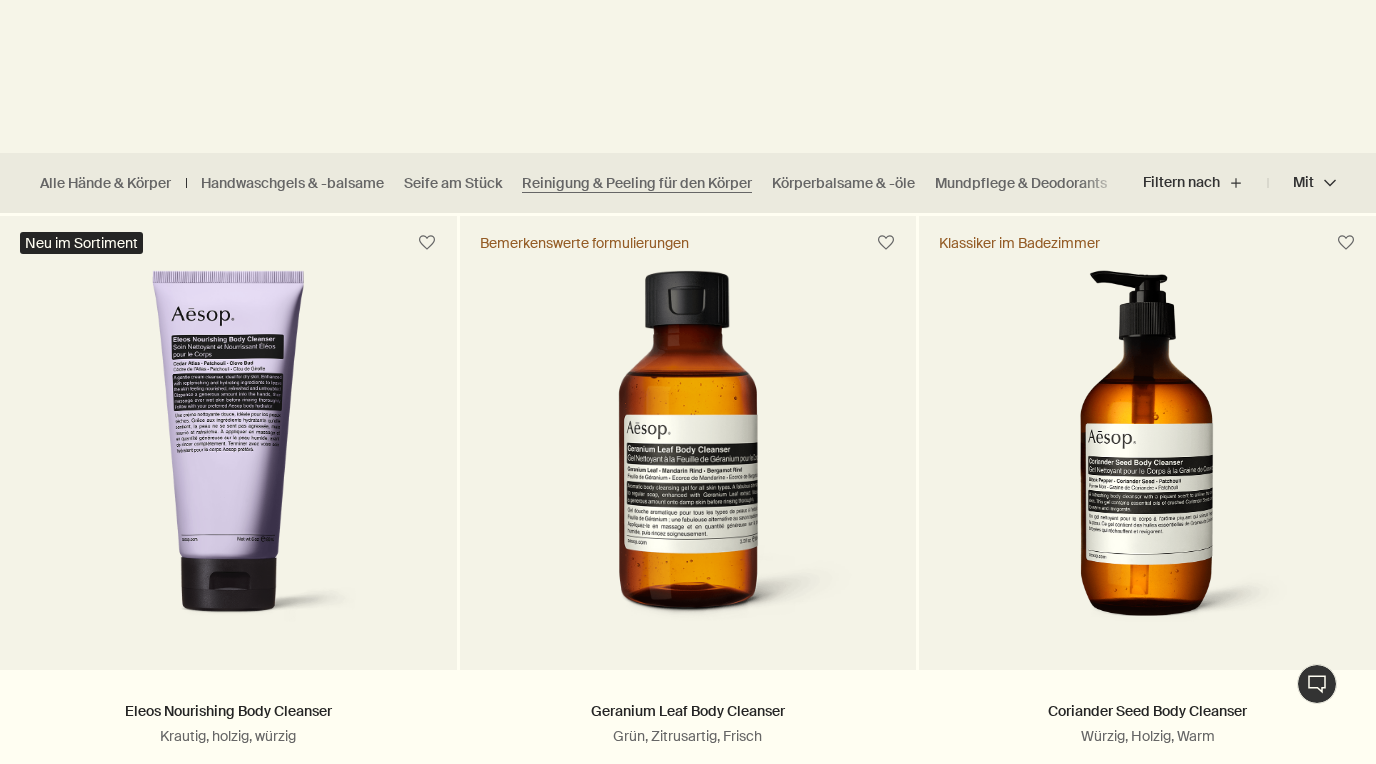 scroll, scrollTop: 455, scrollLeft: 0, axis: vertical 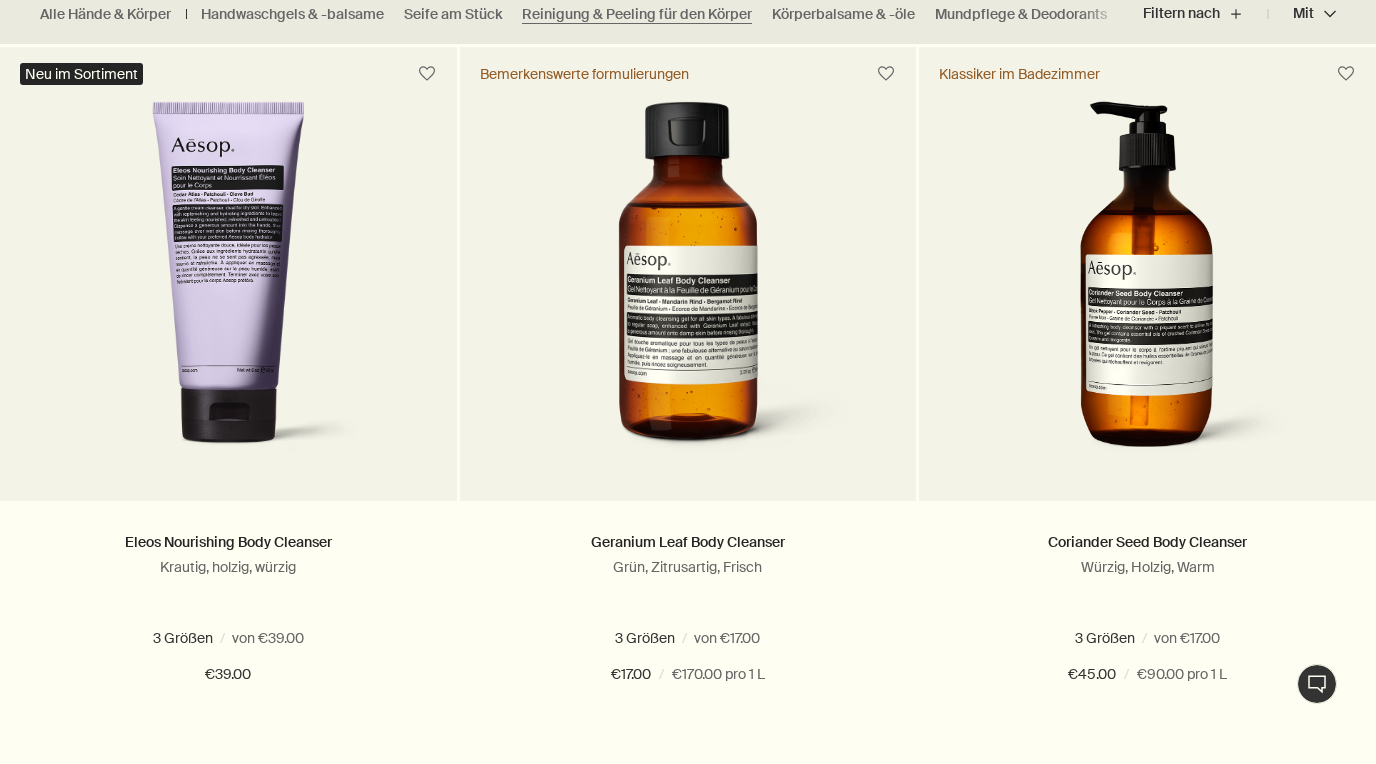 radio on "false" 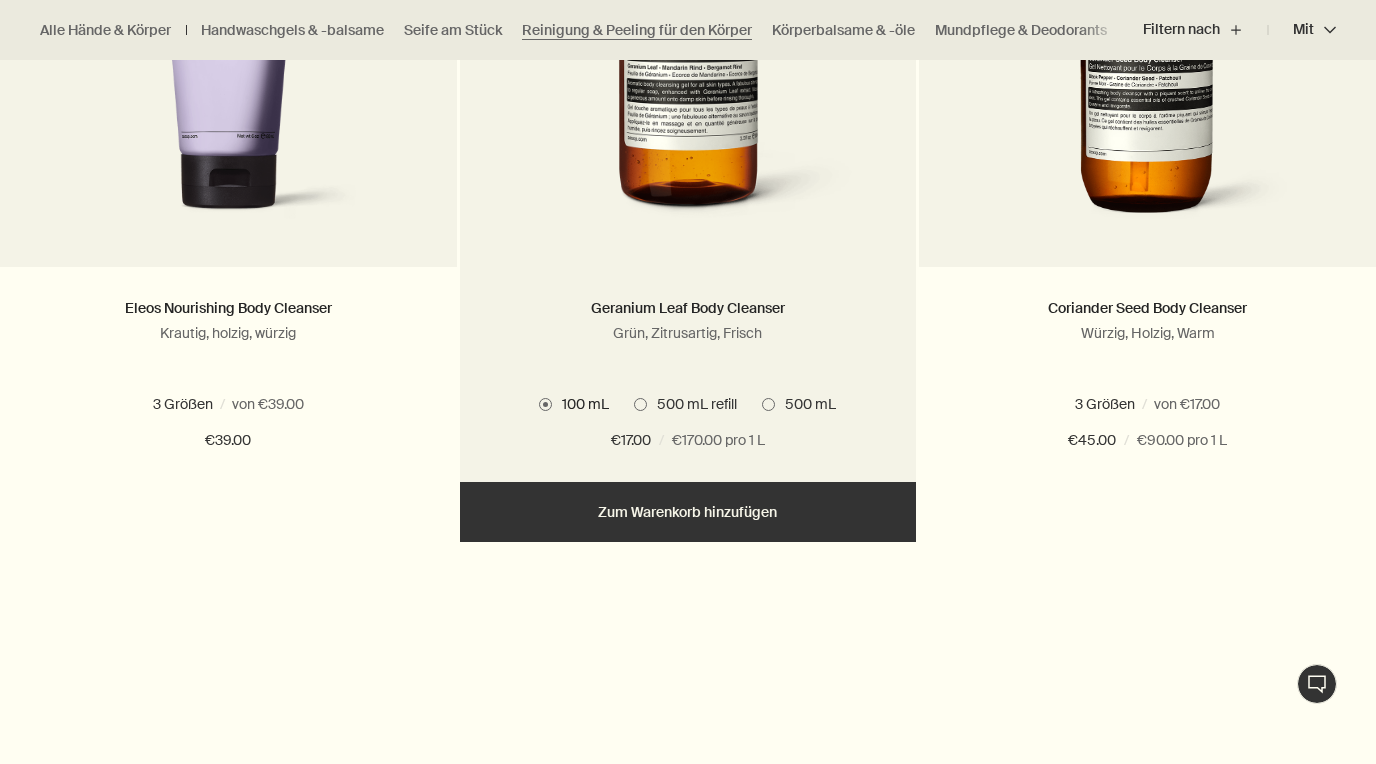 scroll, scrollTop: 859, scrollLeft: 0, axis: vertical 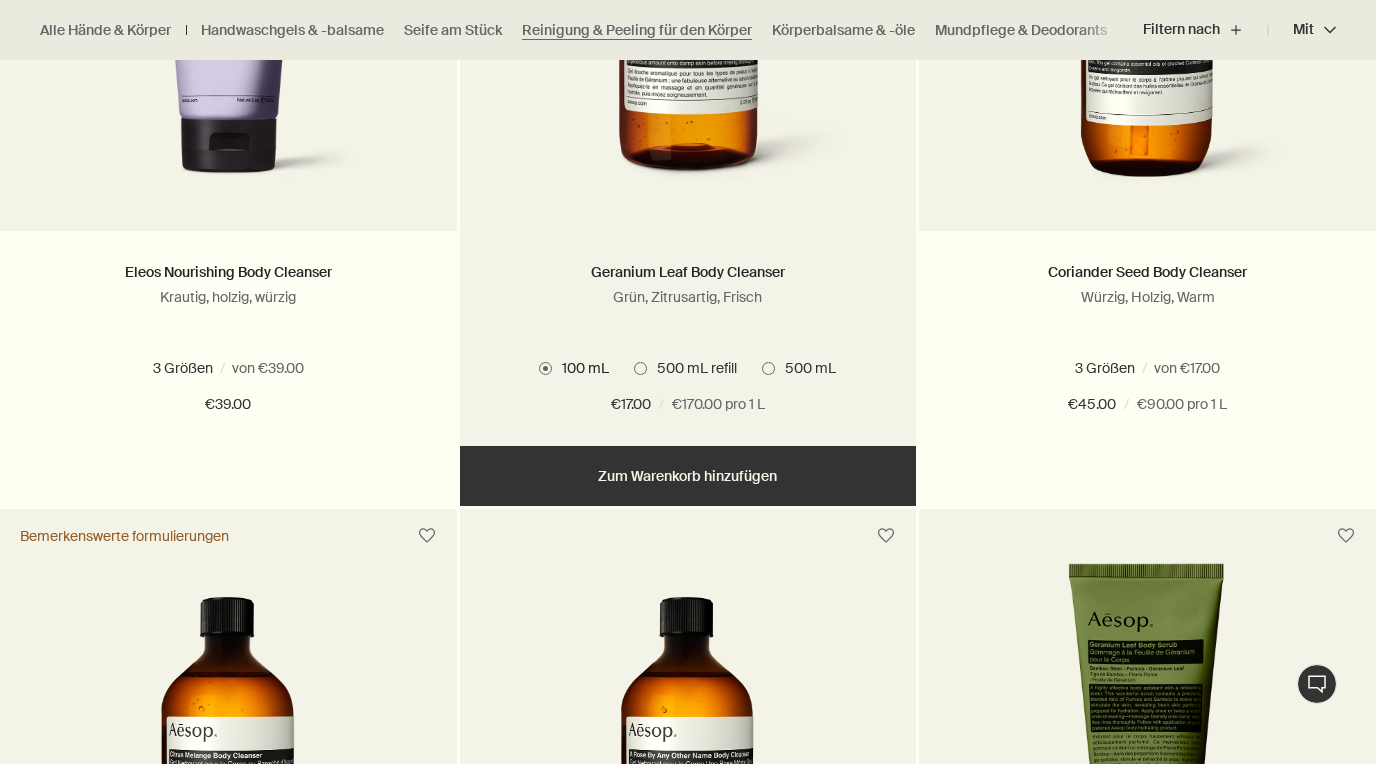 click at bounding box center (640, 368) 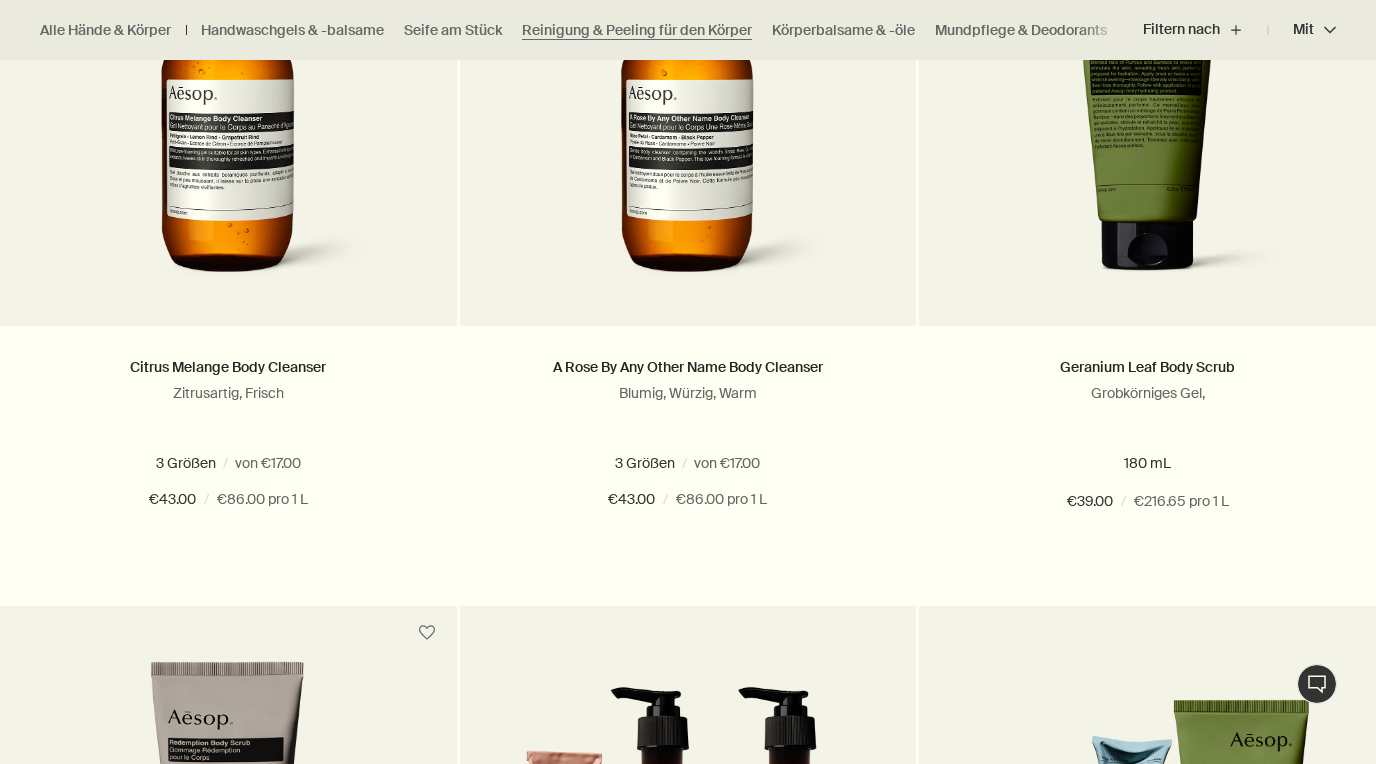 scroll, scrollTop: 1505, scrollLeft: 0, axis: vertical 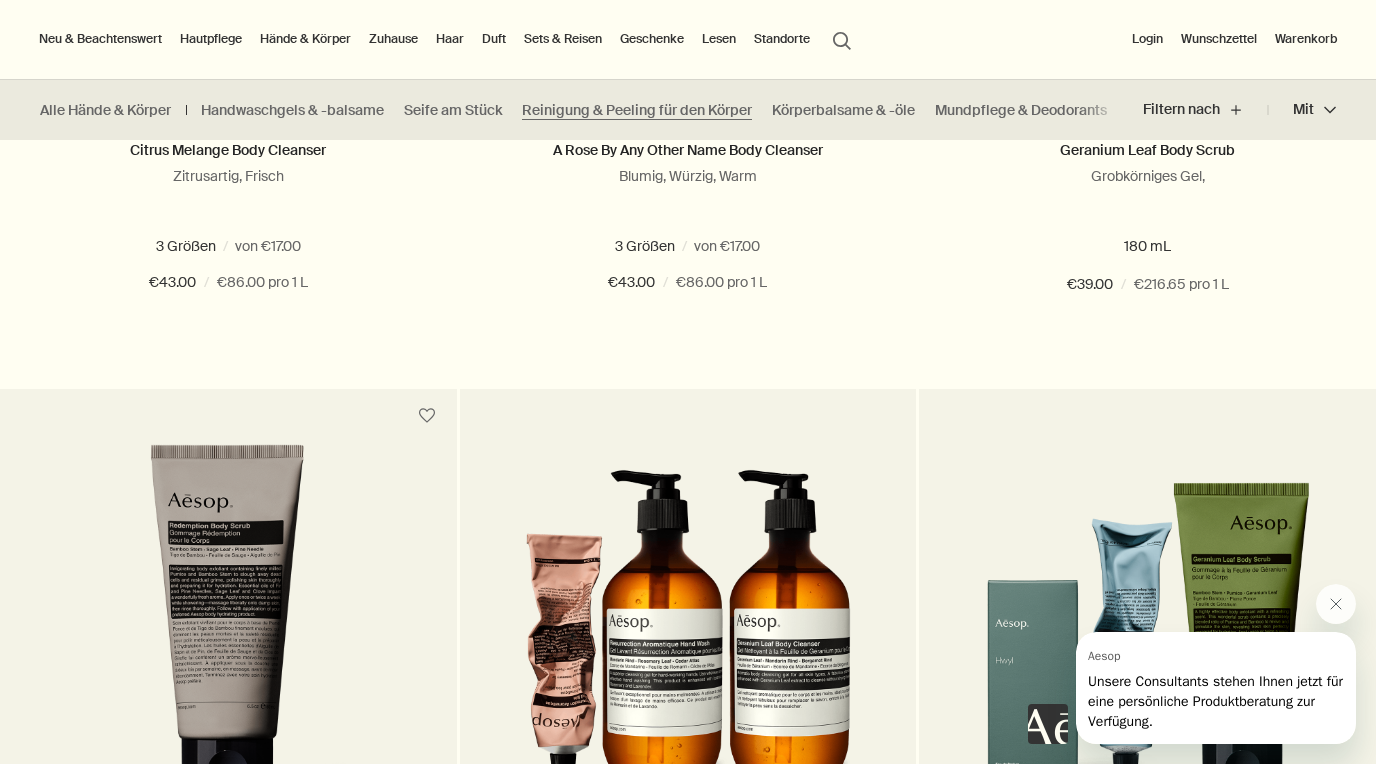 radio on "false" 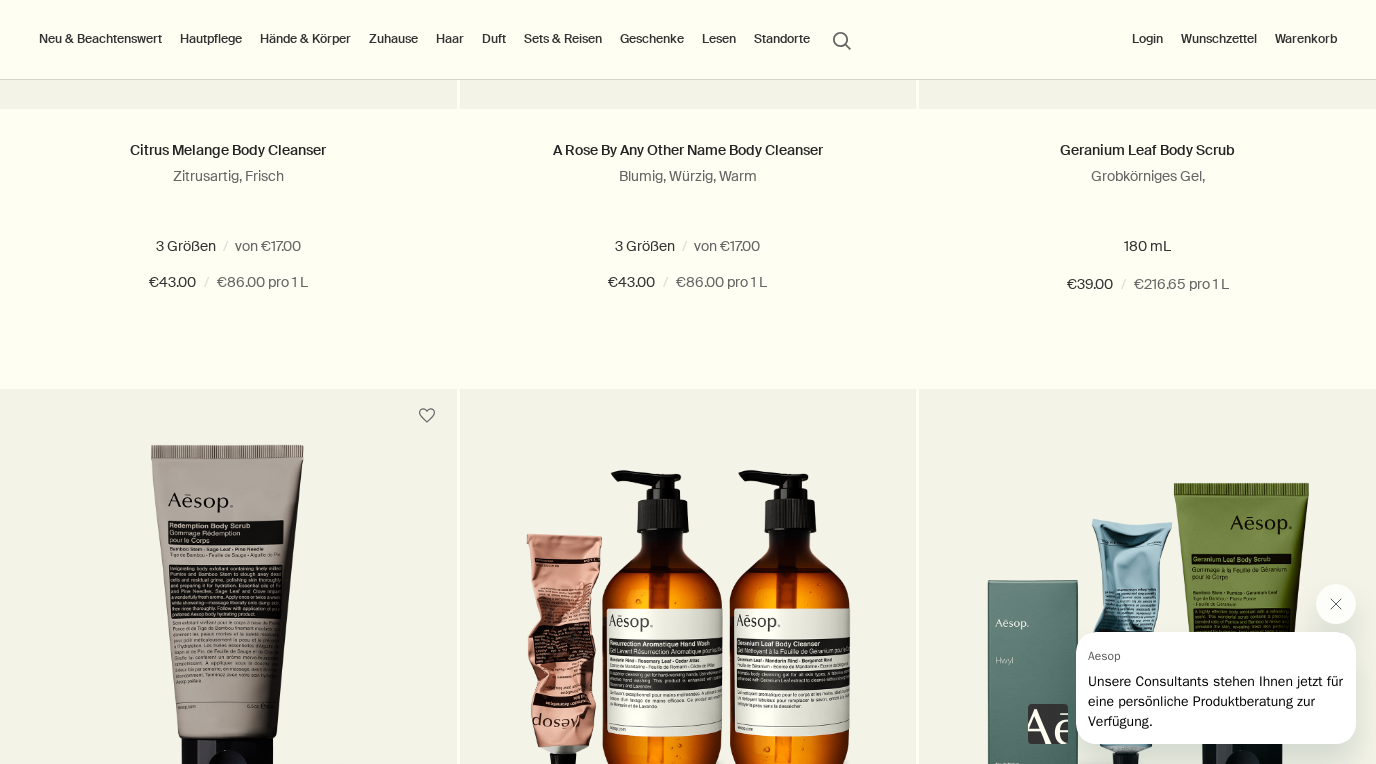 scroll, scrollTop: 0, scrollLeft: 0, axis: both 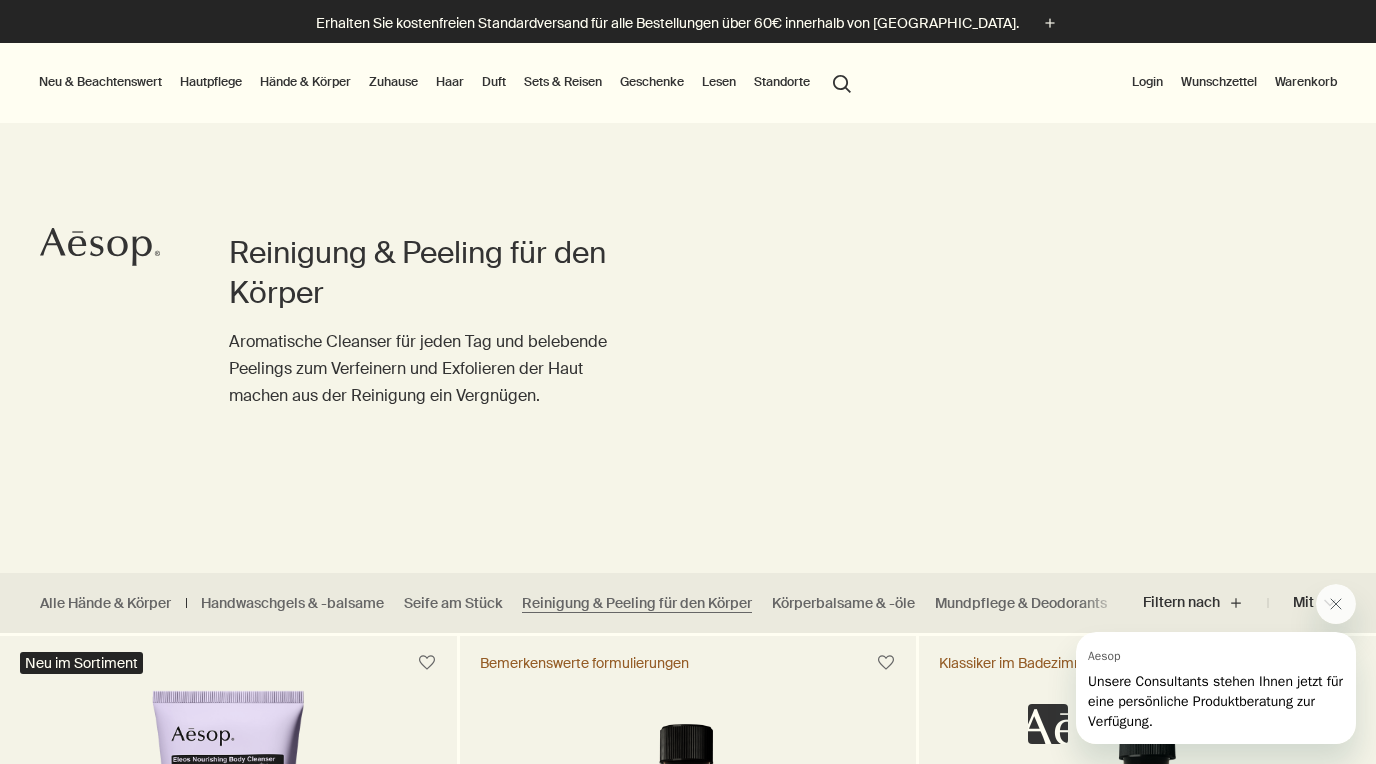 click on "Geschenke" at bounding box center (652, 82) 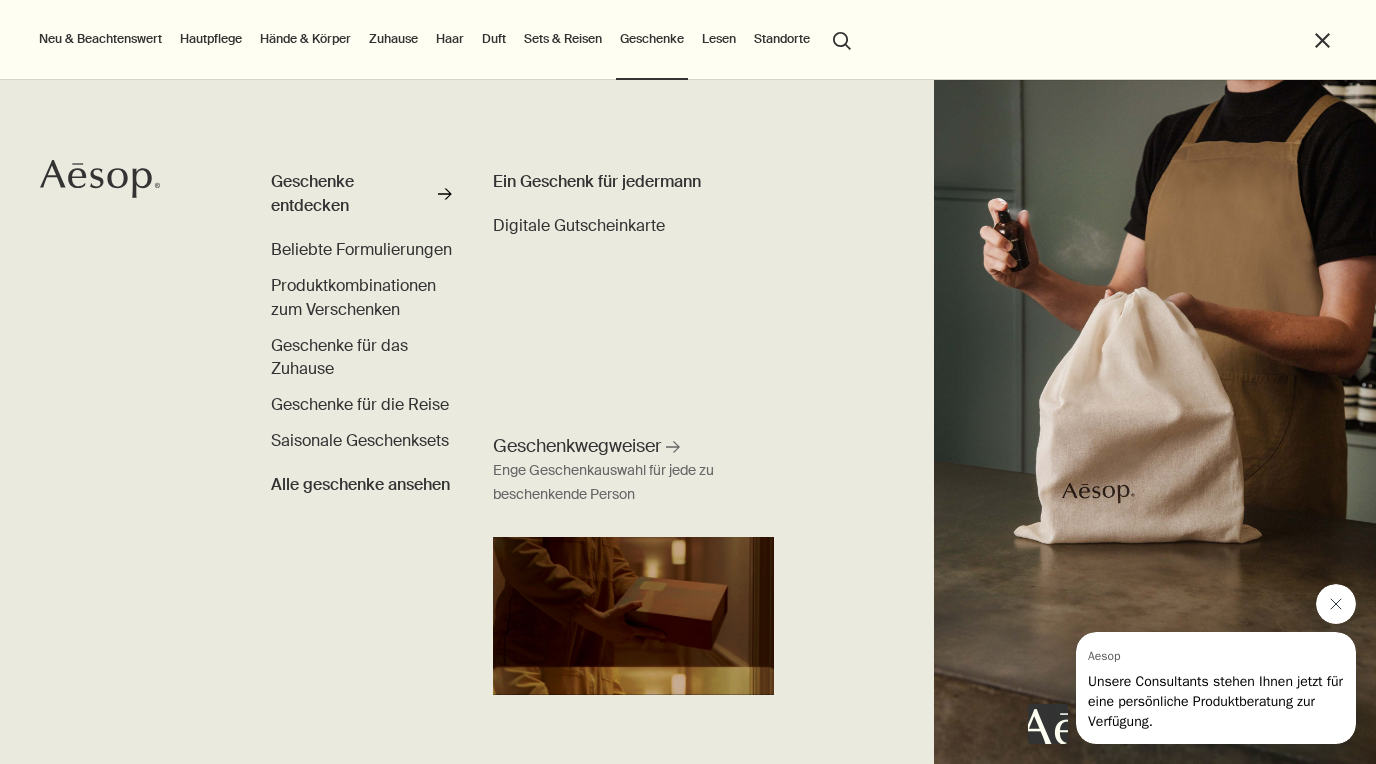 click 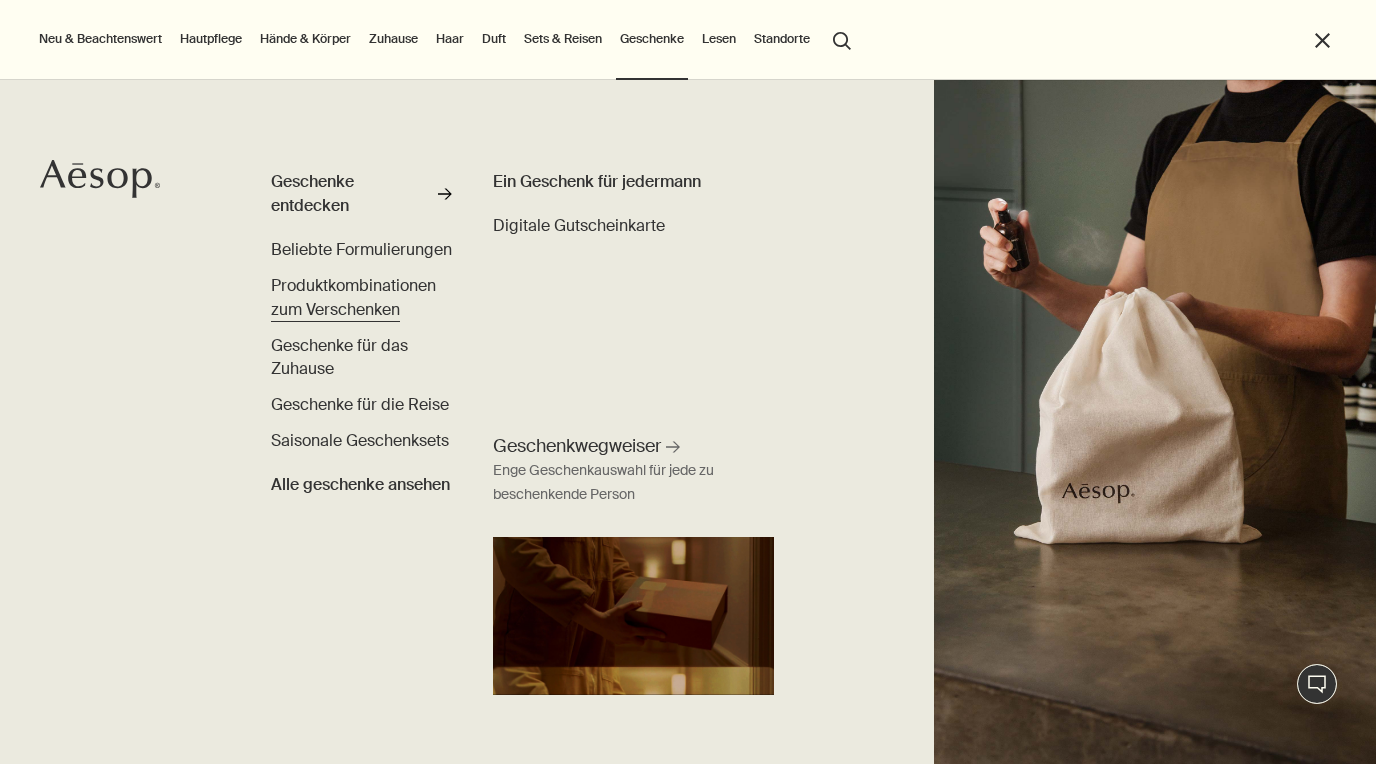 click on "Produktkombinationen zum Verschenken" at bounding box center [353, 297] 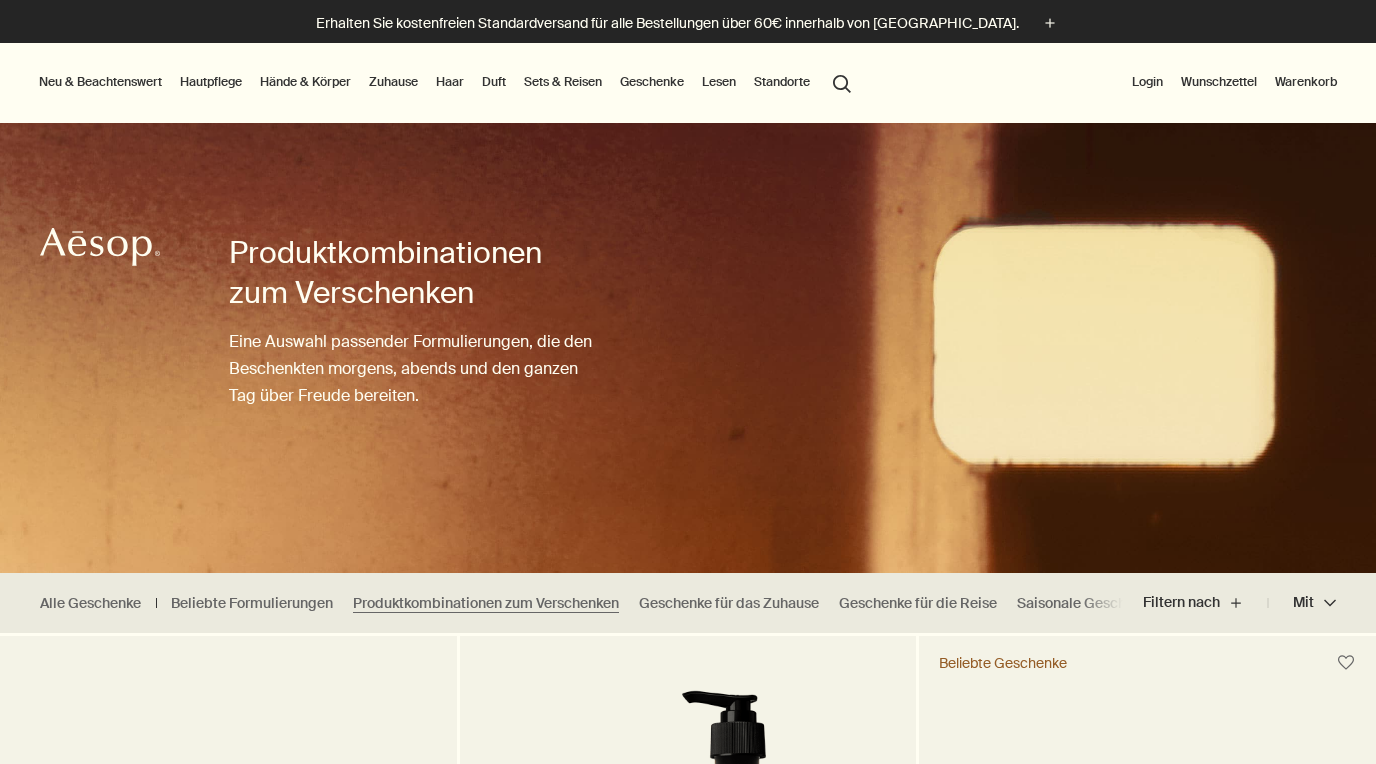 scroll, scrollTop: 0, scrollLeft: 0, axis: both 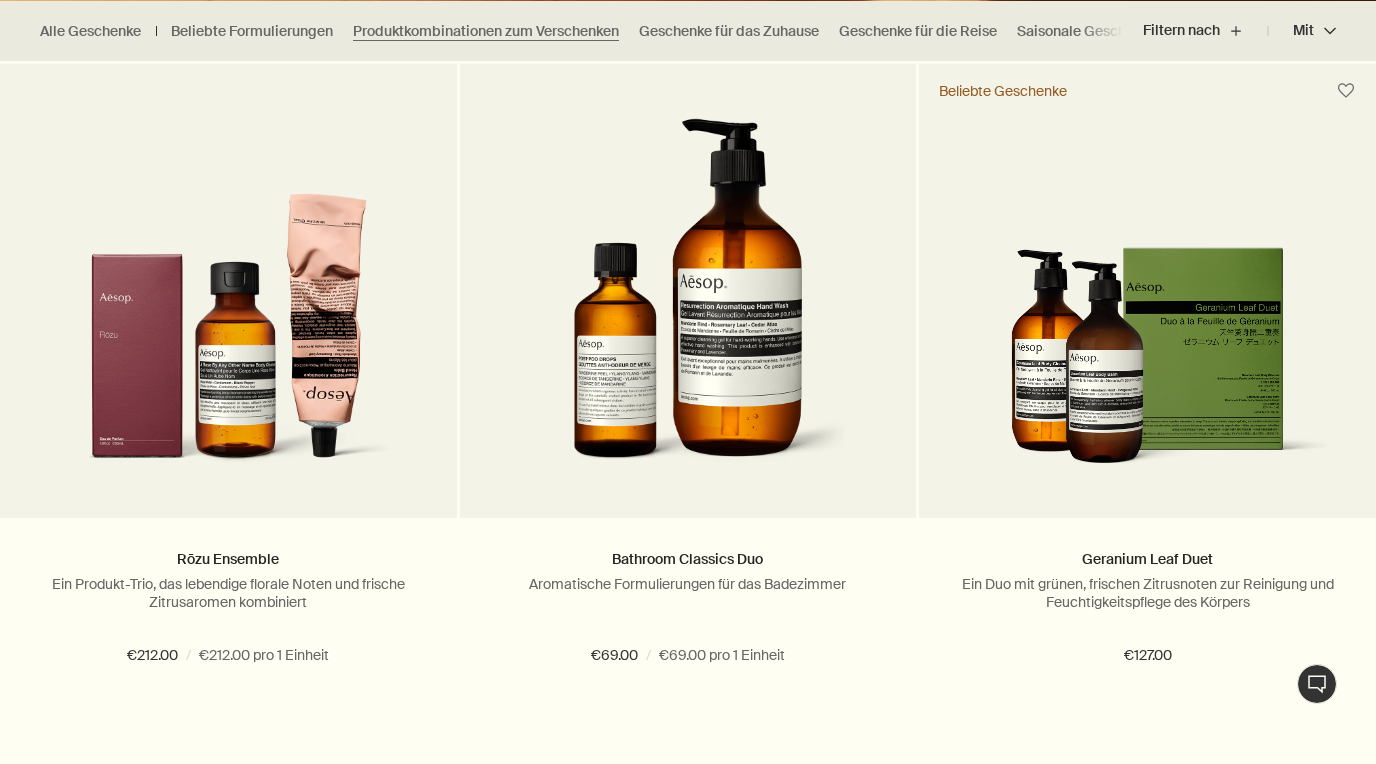 radio on "false" 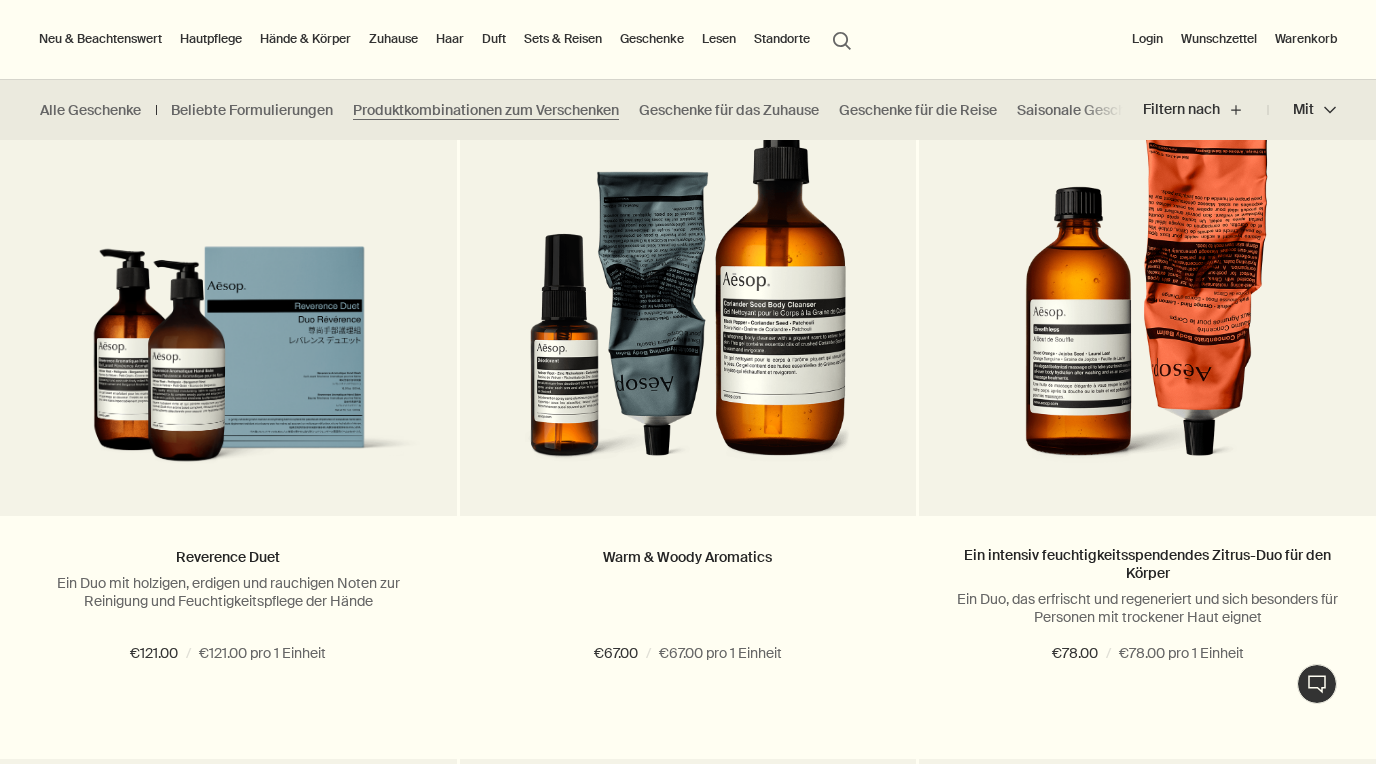 scroll, scrollTop: 1263, scrollLeft: 0, axis: vertical 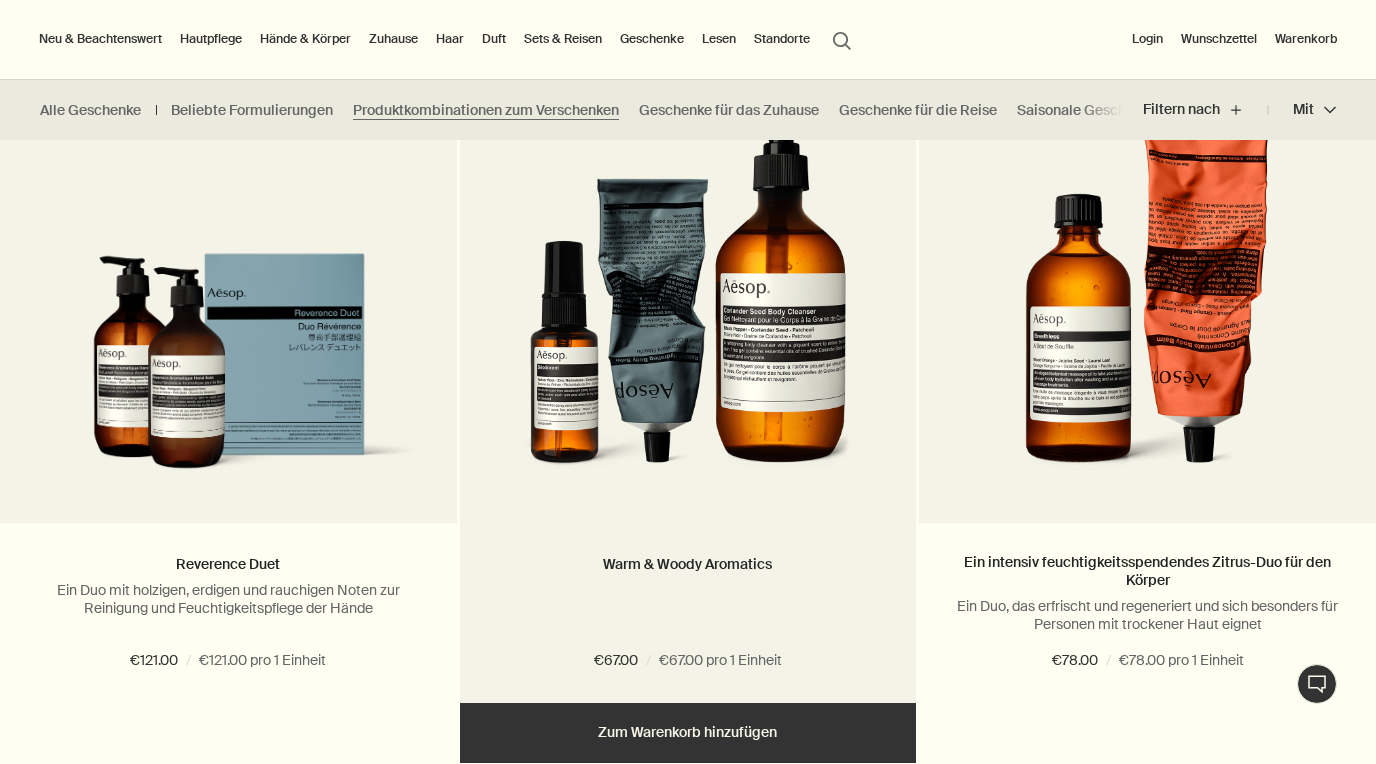 click at bounding box center [688, 323] 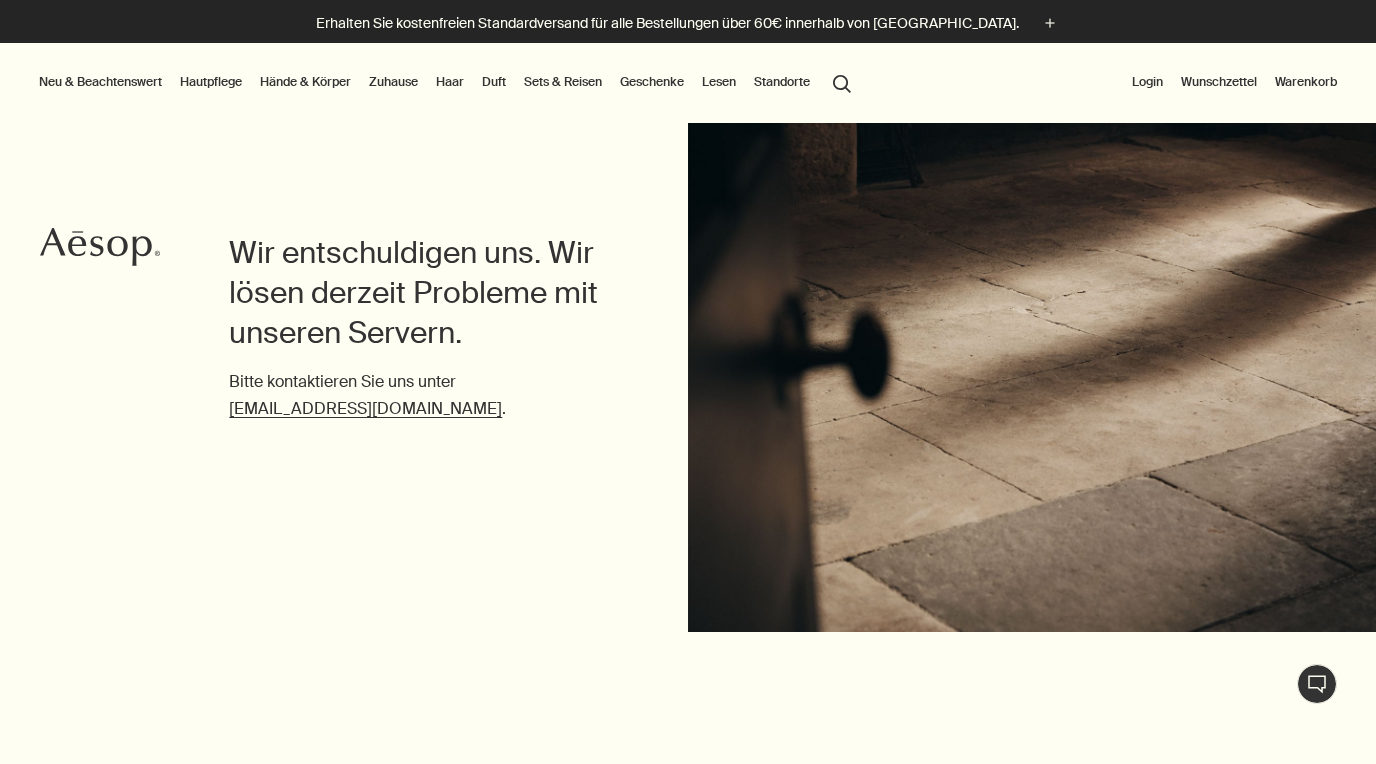 scroll, scrollTop: 0, scrollLeft: 0, axis: both 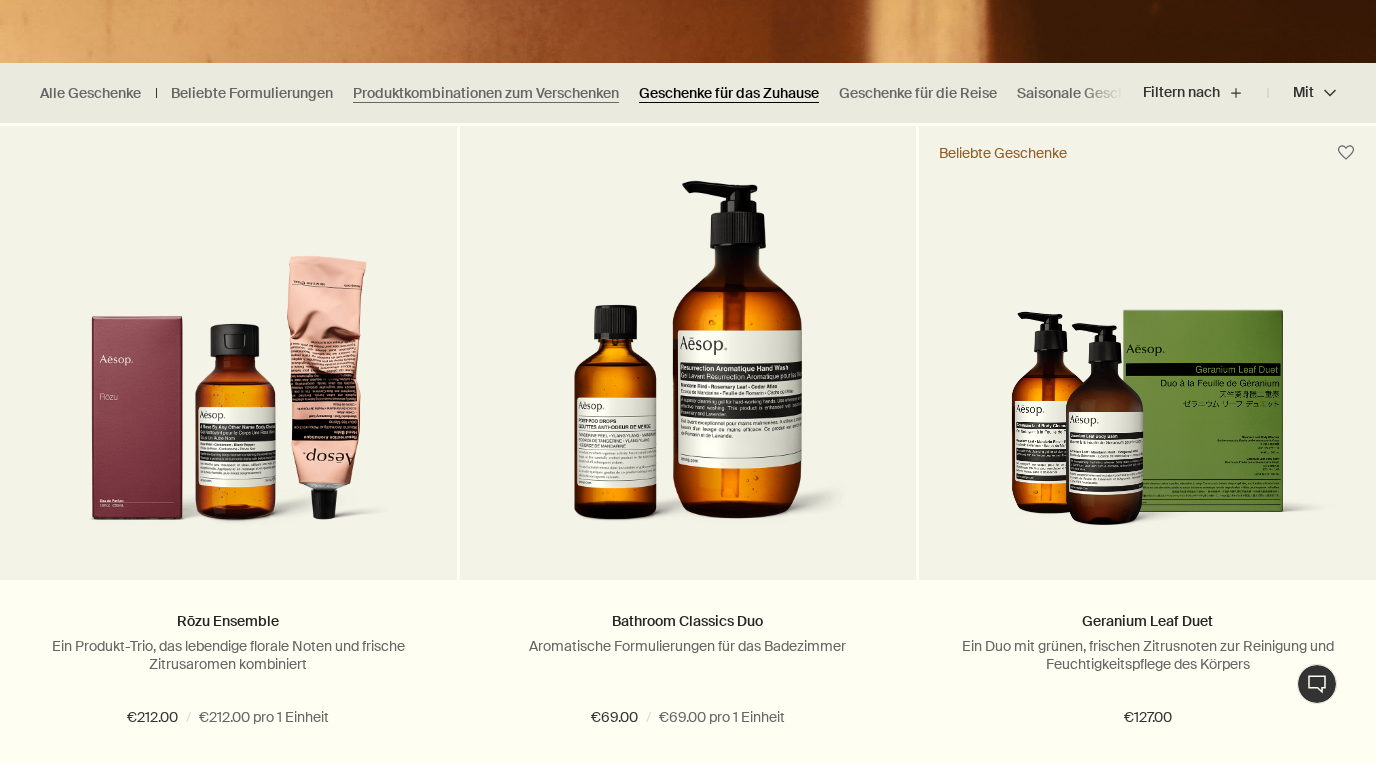click on "Geschenke für das Zuhause" at bounding box center (729, 93) 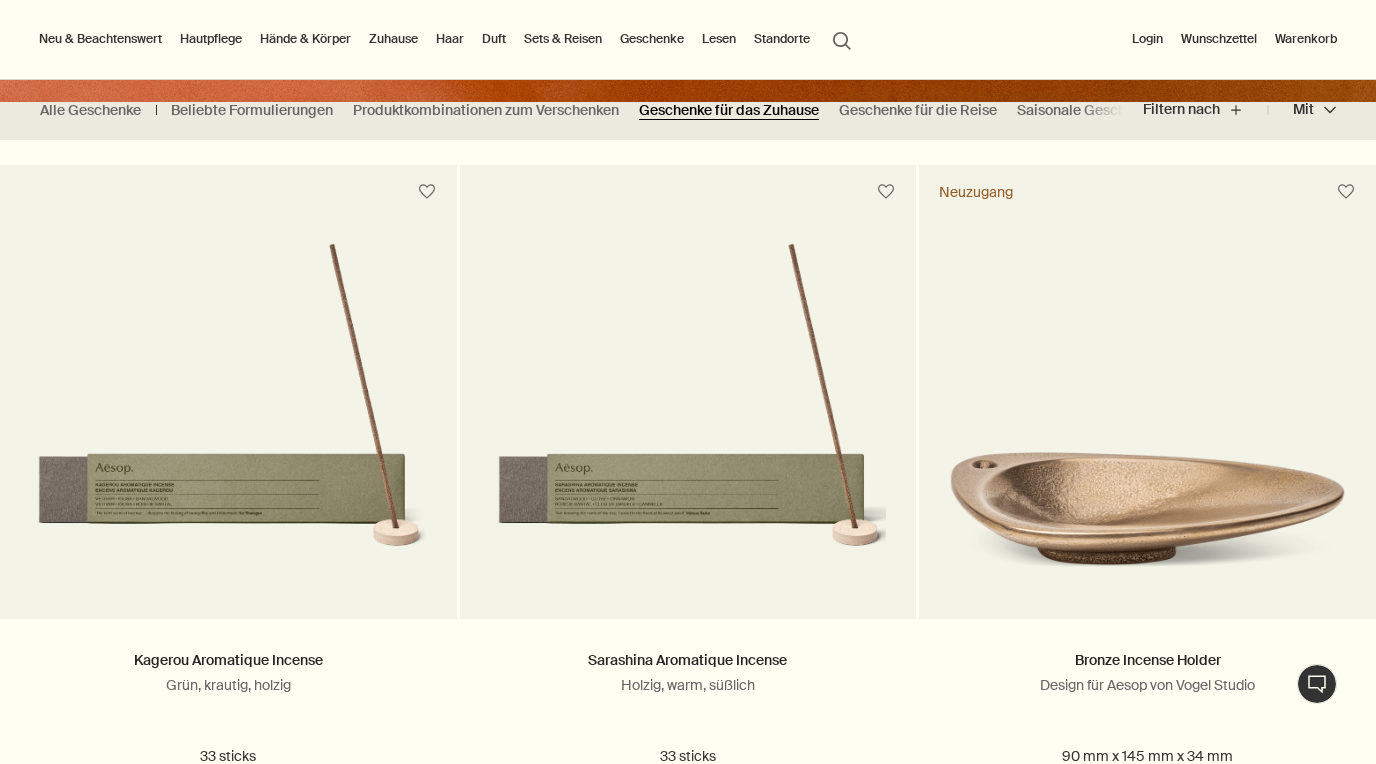 scroll, scrollTop: 0, scrollLeft: 0, axis: both 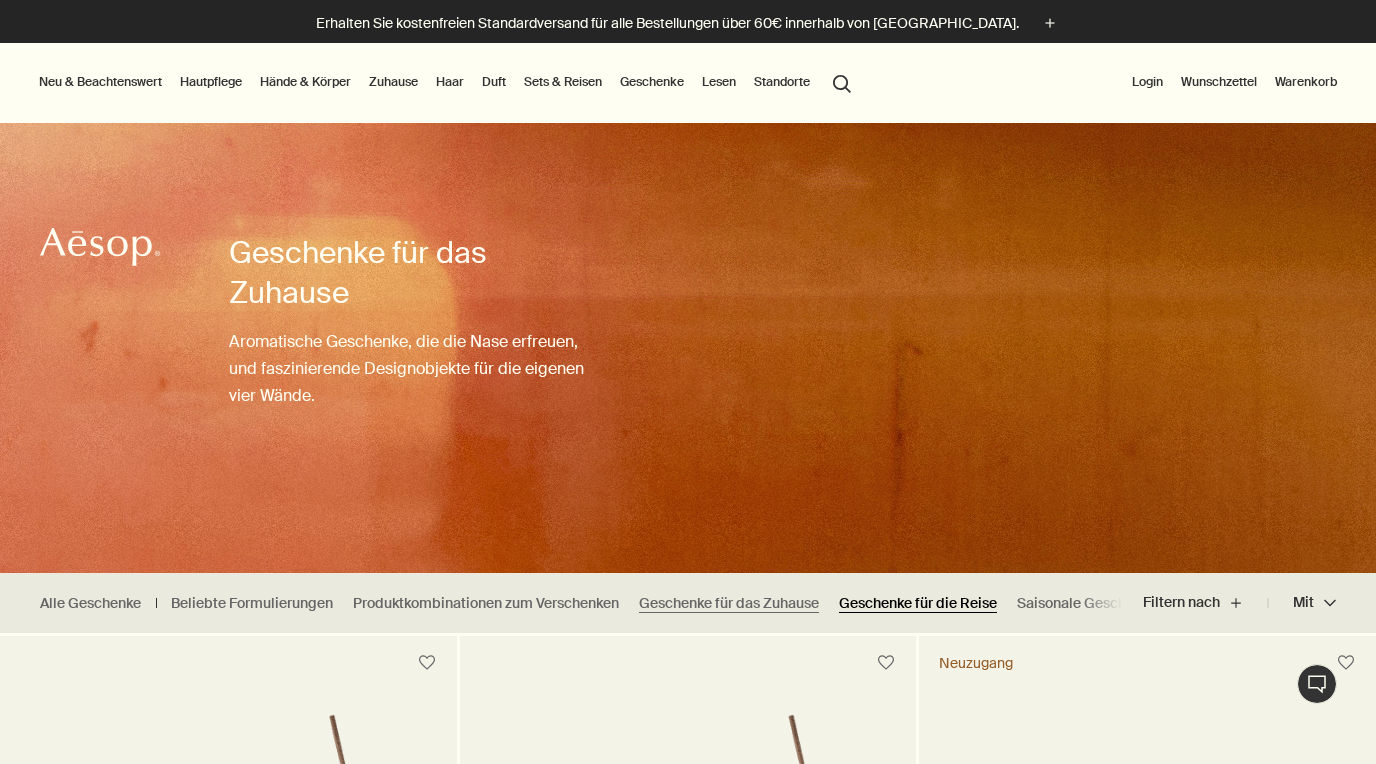 click on "Geschenke für die Reise" at bounding box center (918, 603) 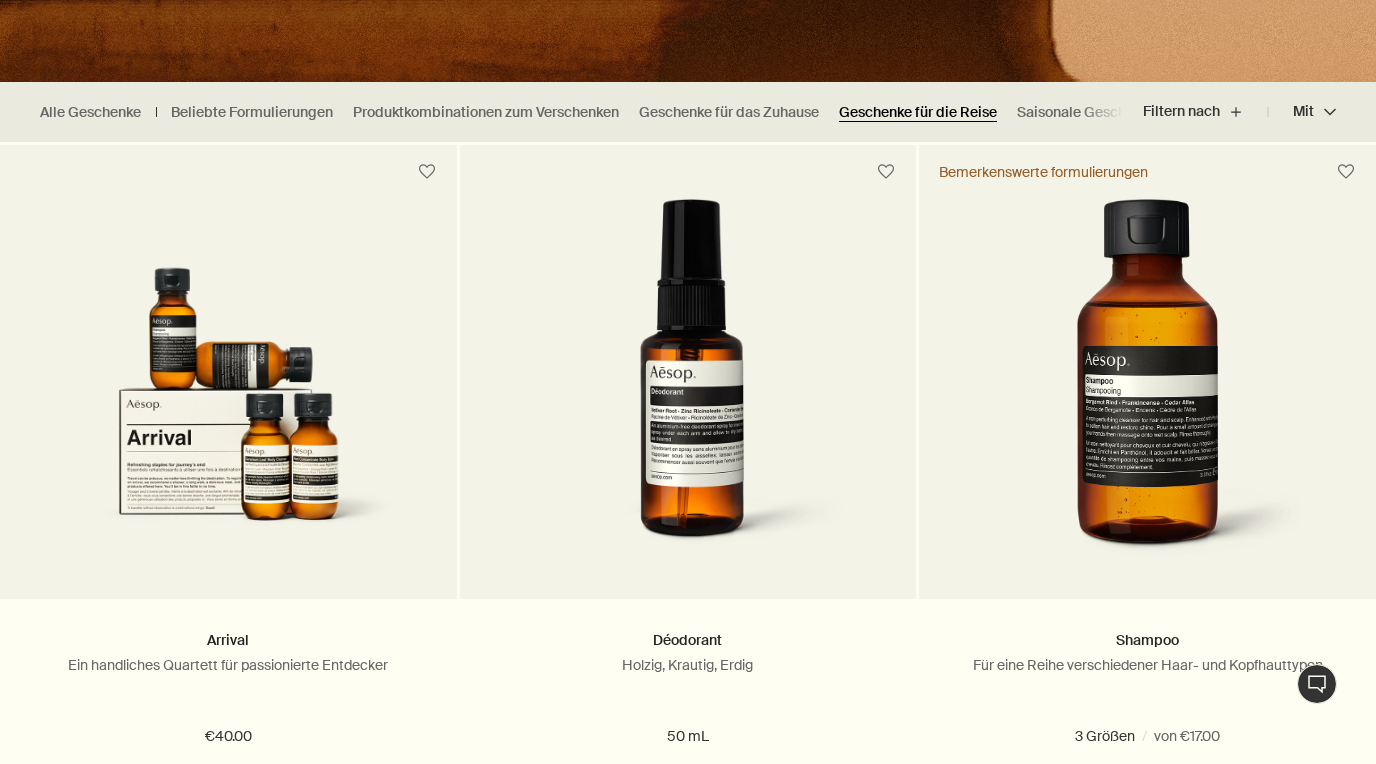 scroll, scrollTop: 526, scrollLeft: 0, axis: vertical 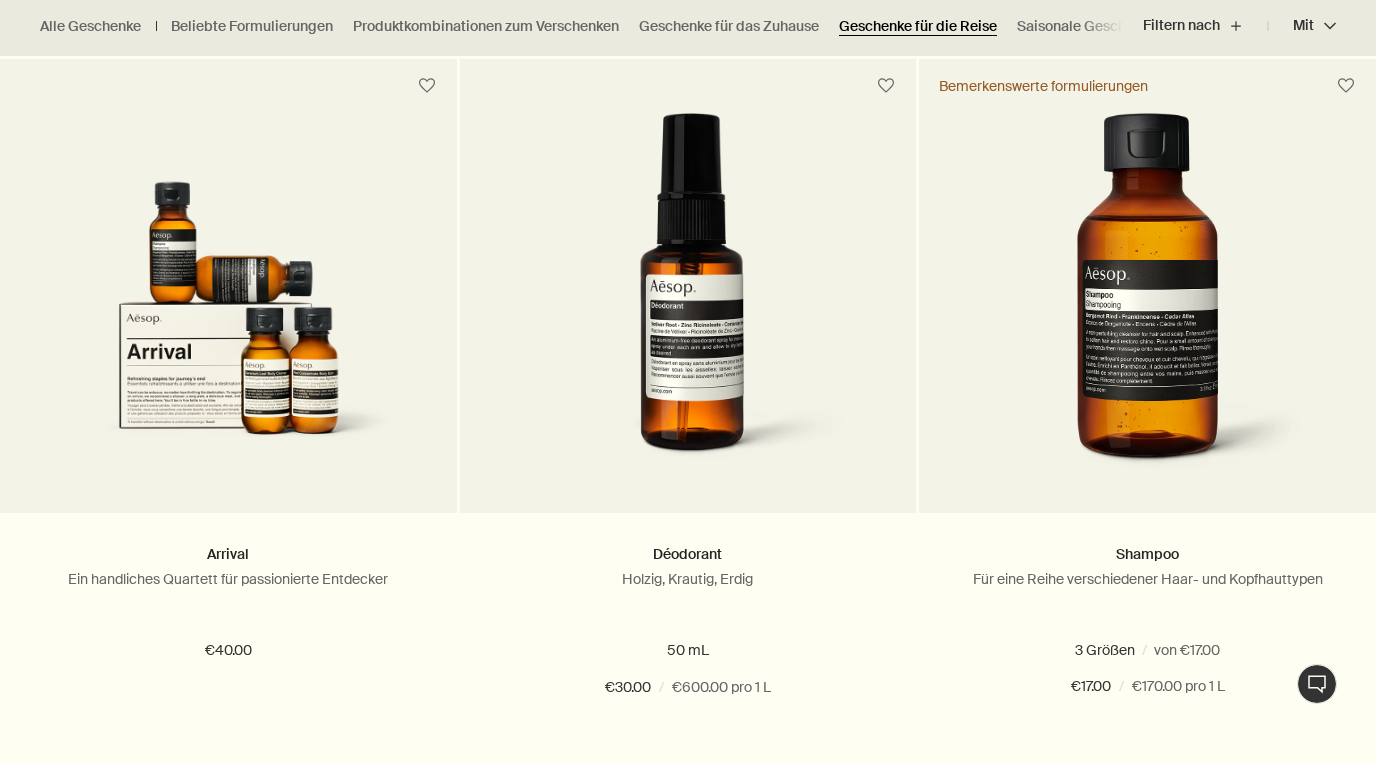 radio on "false" 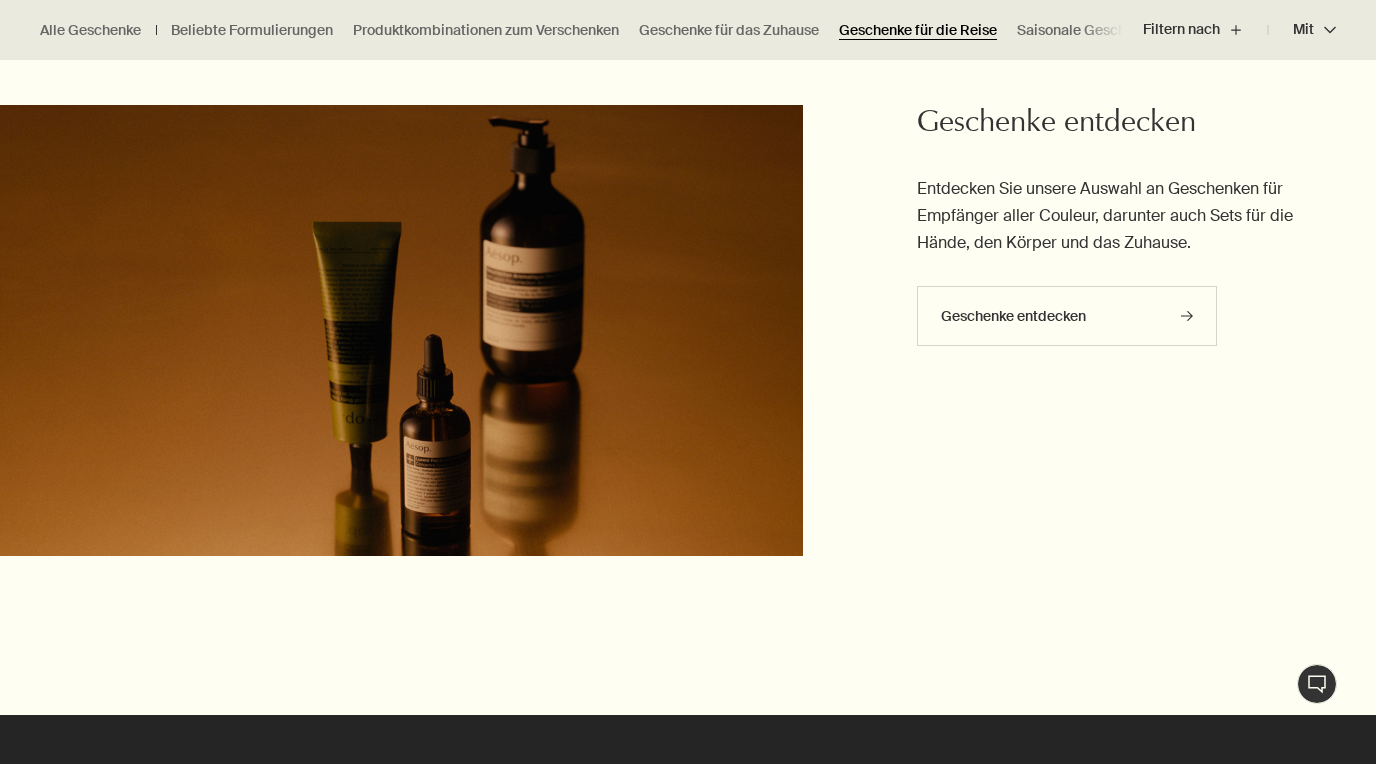 scroll, scrollTop: 2683, scrollLeft: 0, axis: vertical 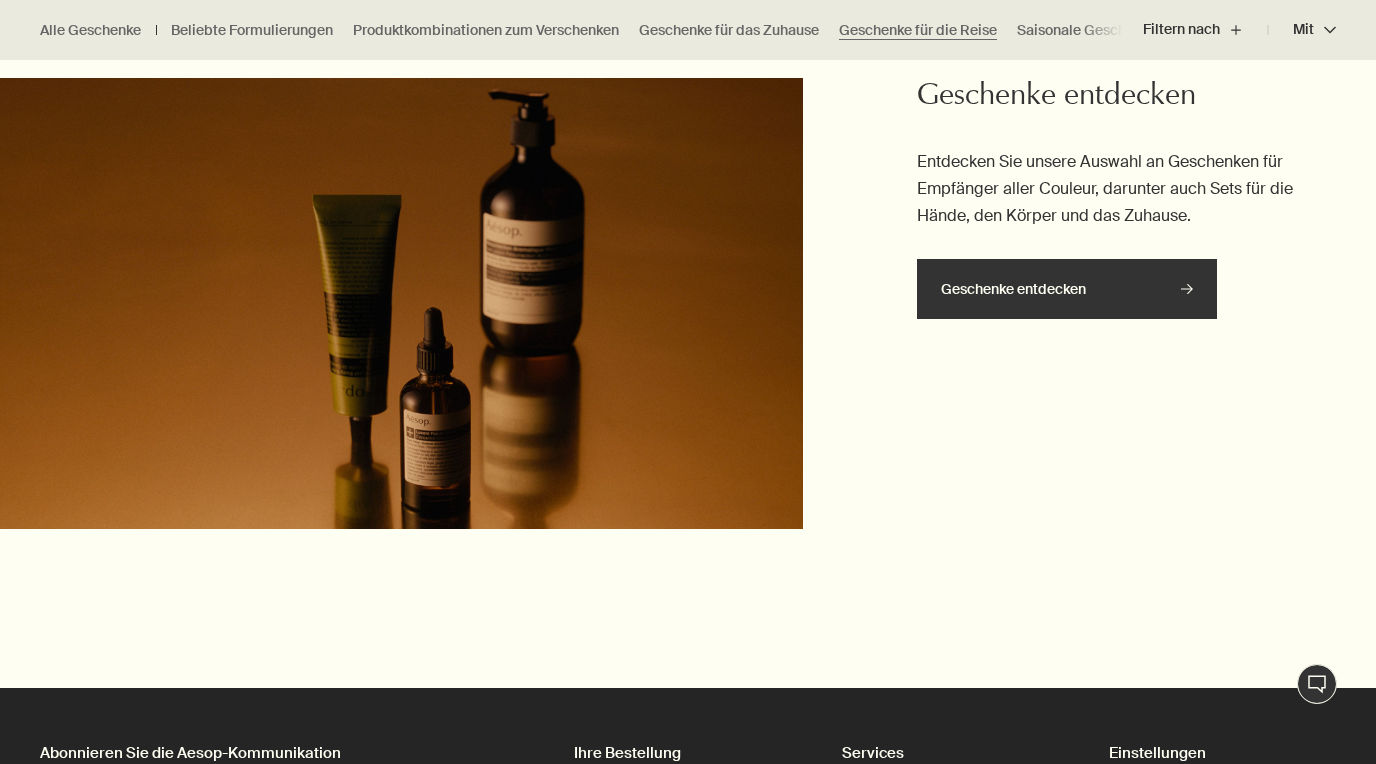click on "Geschenke entdecken   rightArrow" at bounding box center (1067, 289) 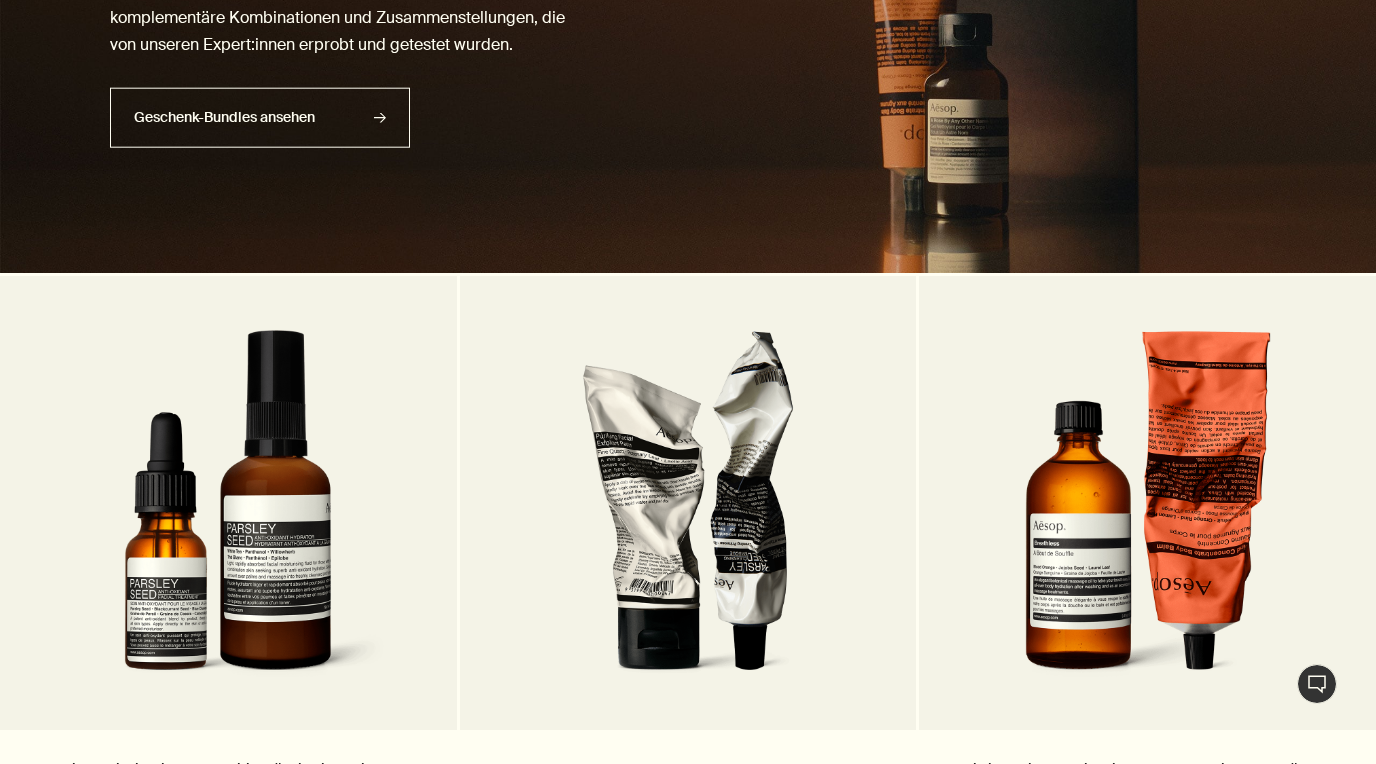 scroll, scrollTop: 2040, scrollLeft: 0, axis: vertical 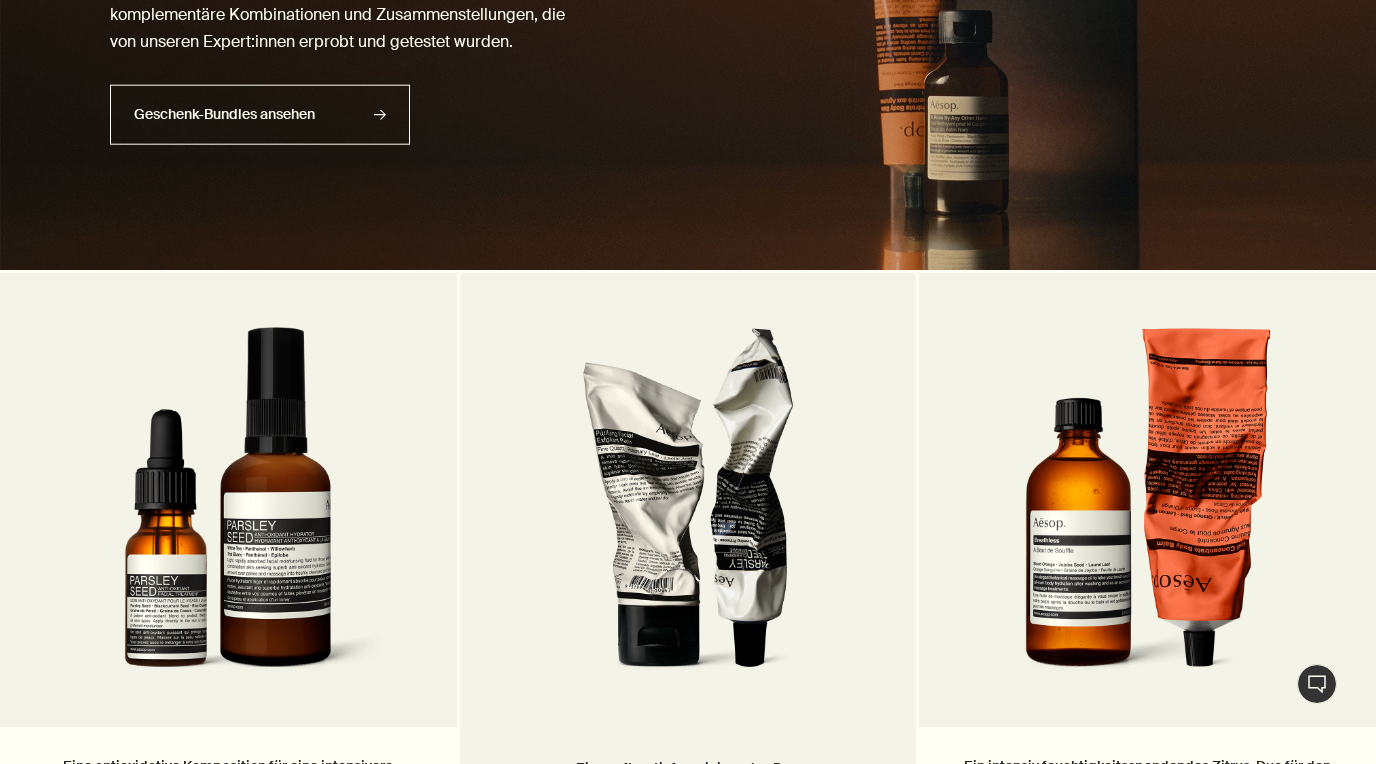 click at bounding box center (688, 512) 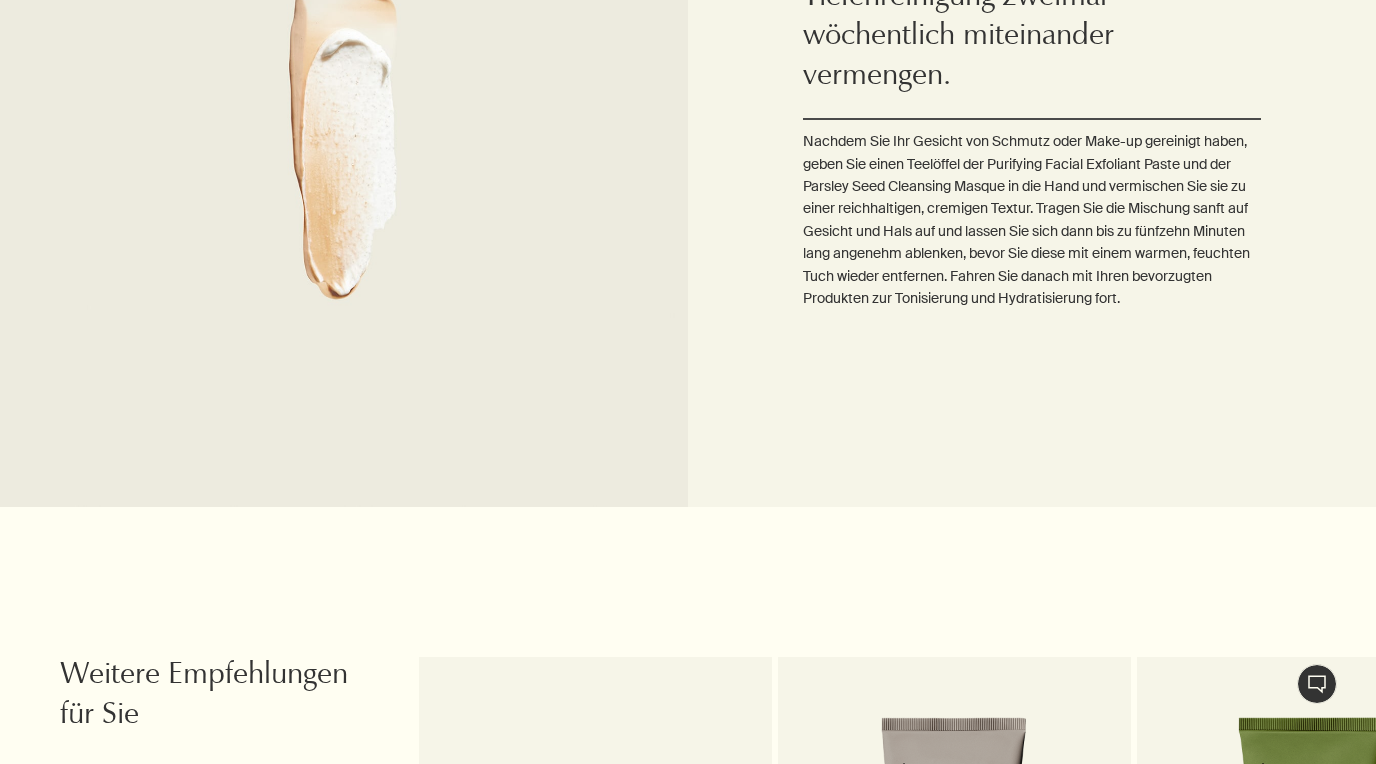 scroll, scrollTop: 0, scrollLeft: 0, axis: both 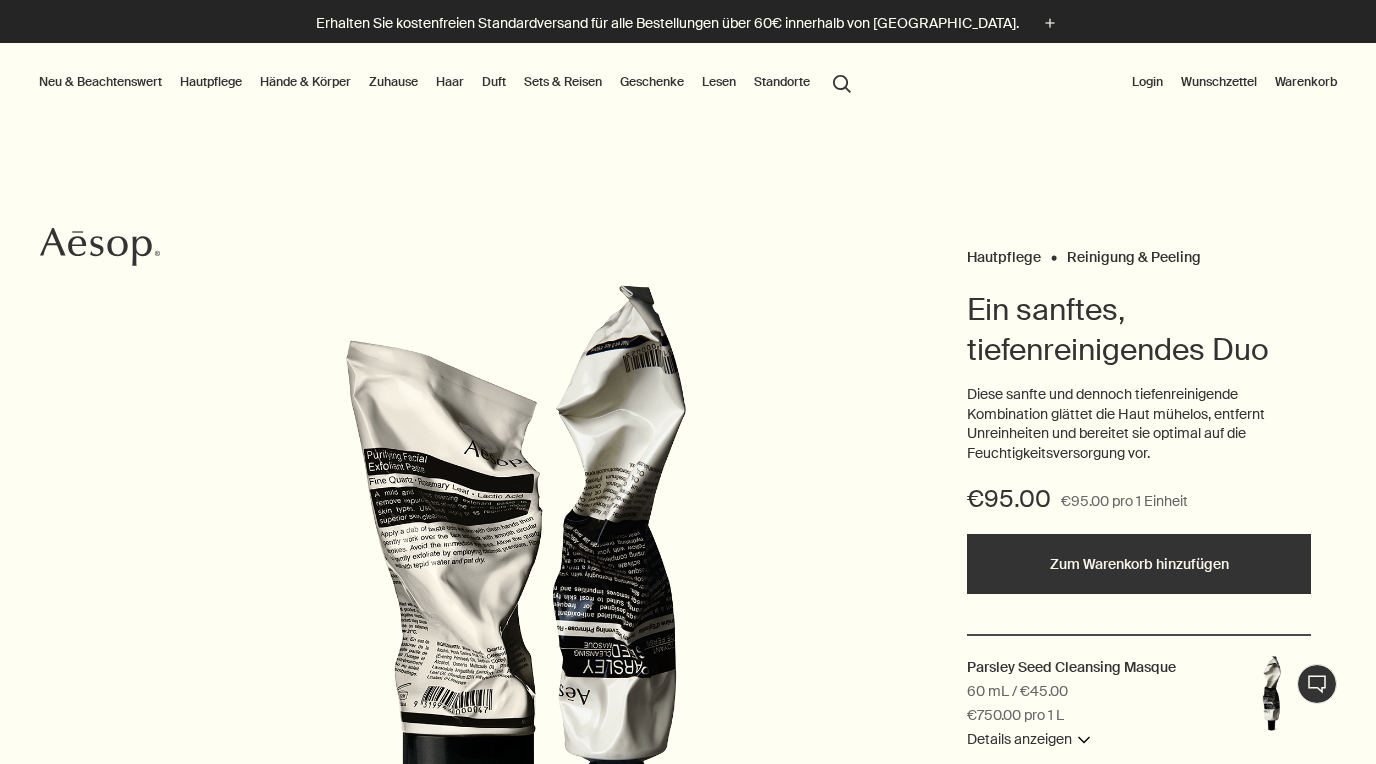 click on "Sets & Reisen" at bounding box center (563, 82) 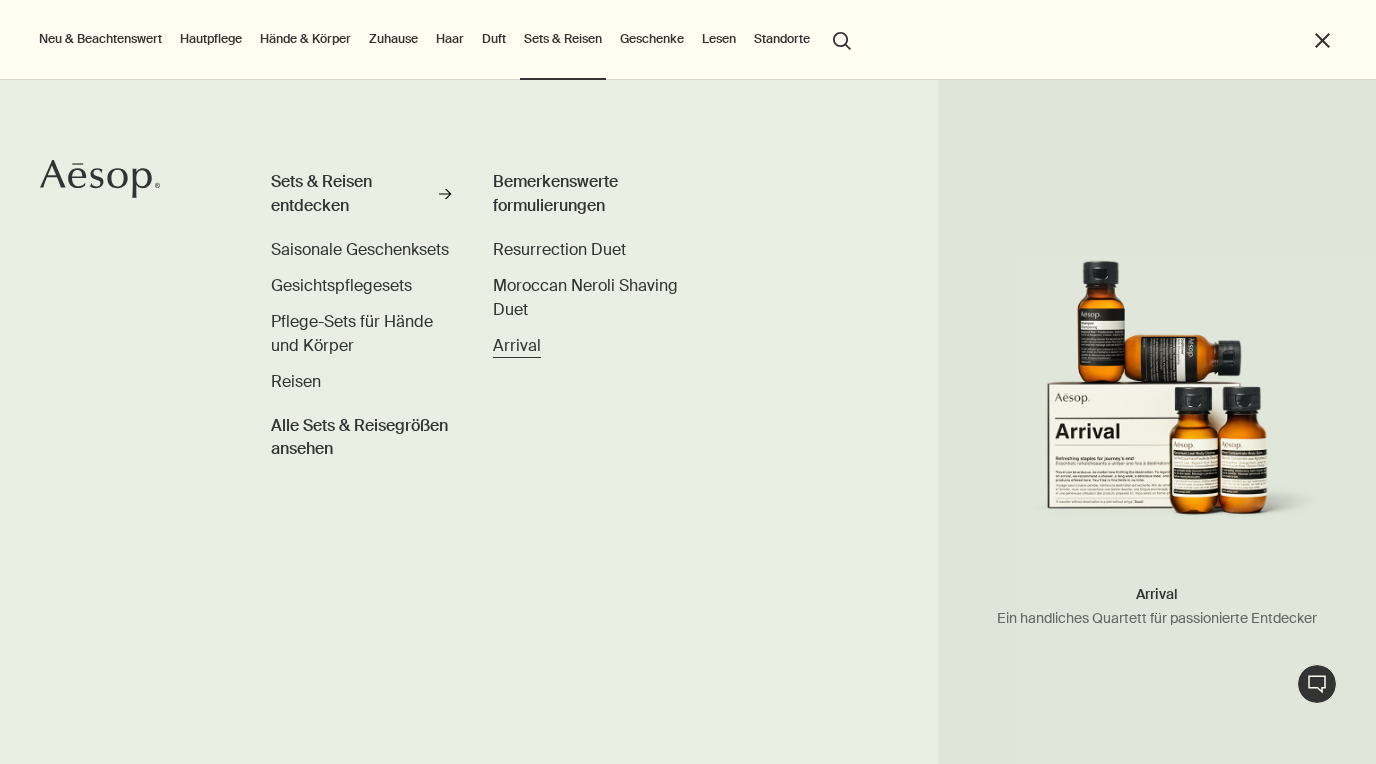 click on "Arrival" at bounding box center [517, 345] 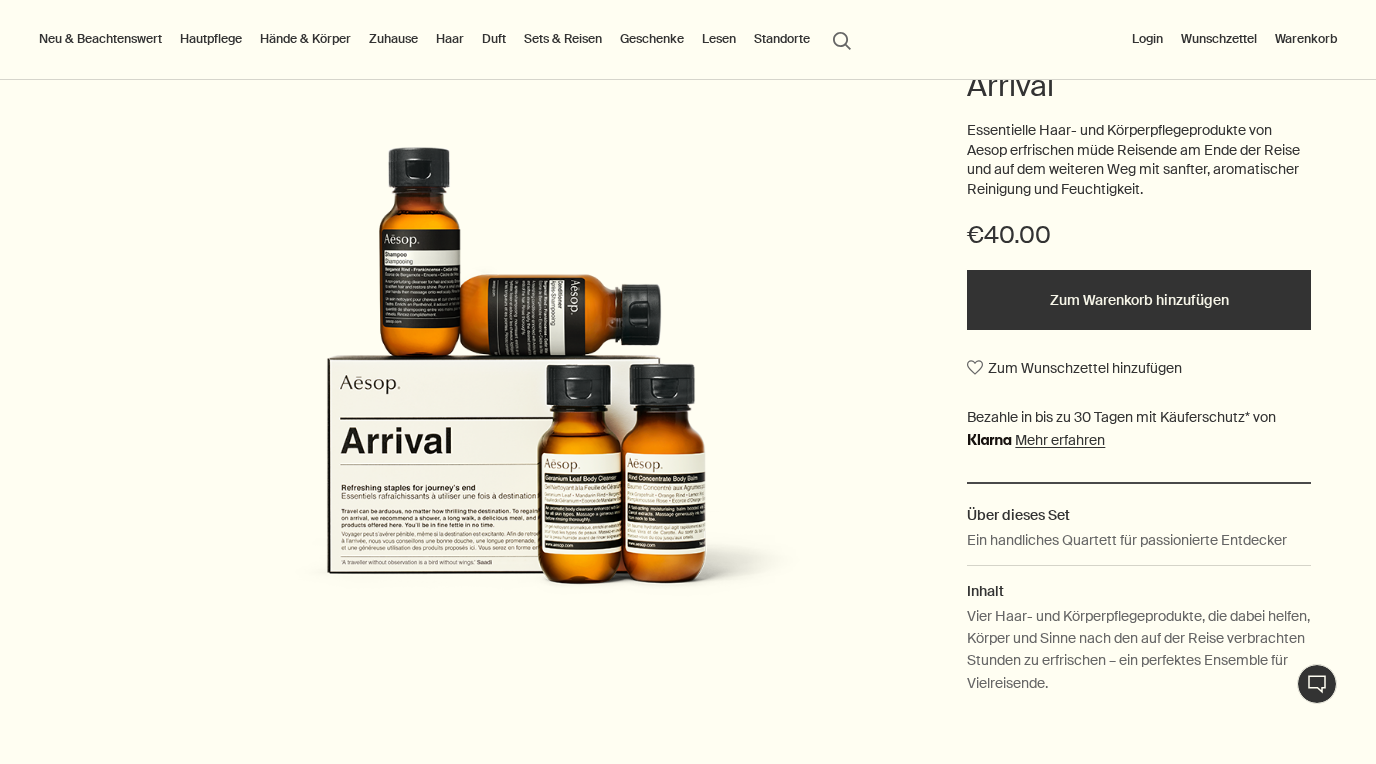 scroll, scrollTop: 200, scrollLeft: 0, axis: vertical 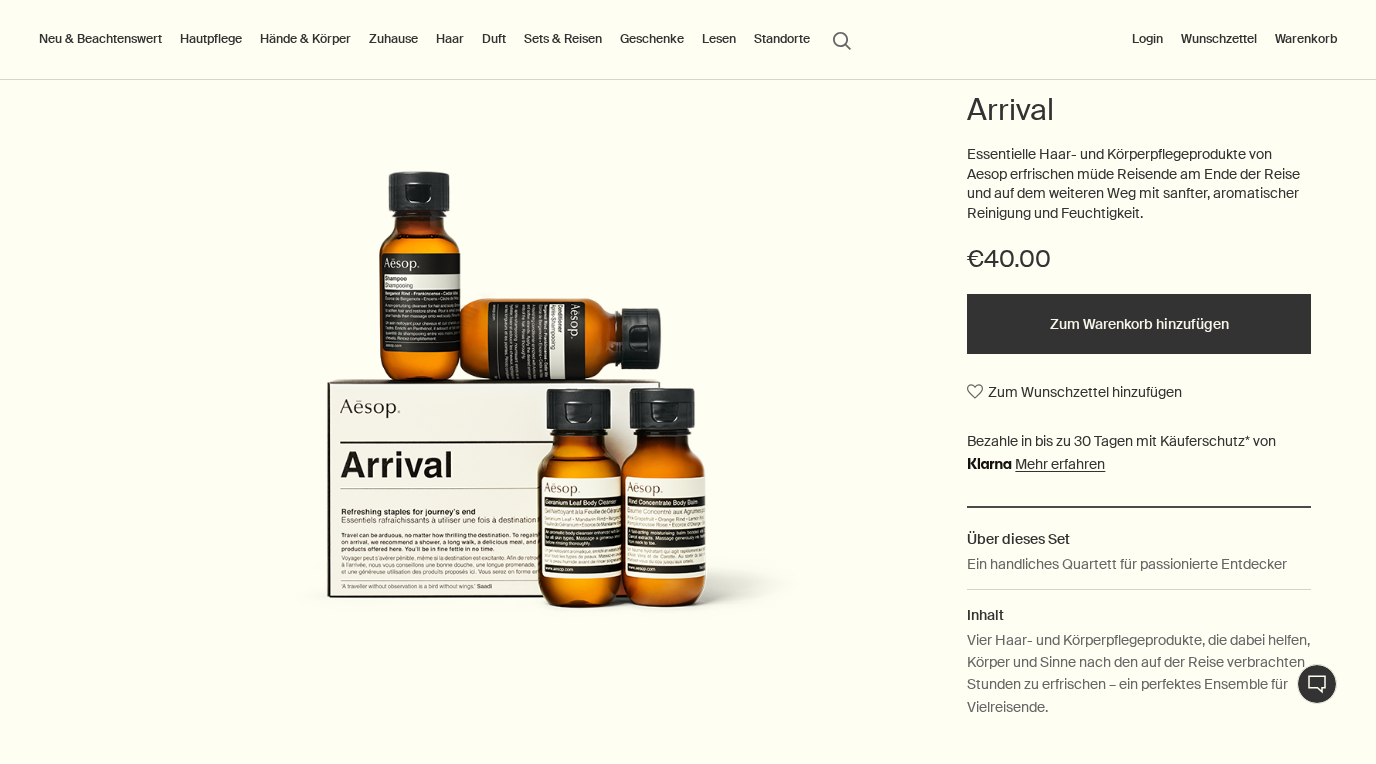 click at bounding box center [516, 392] 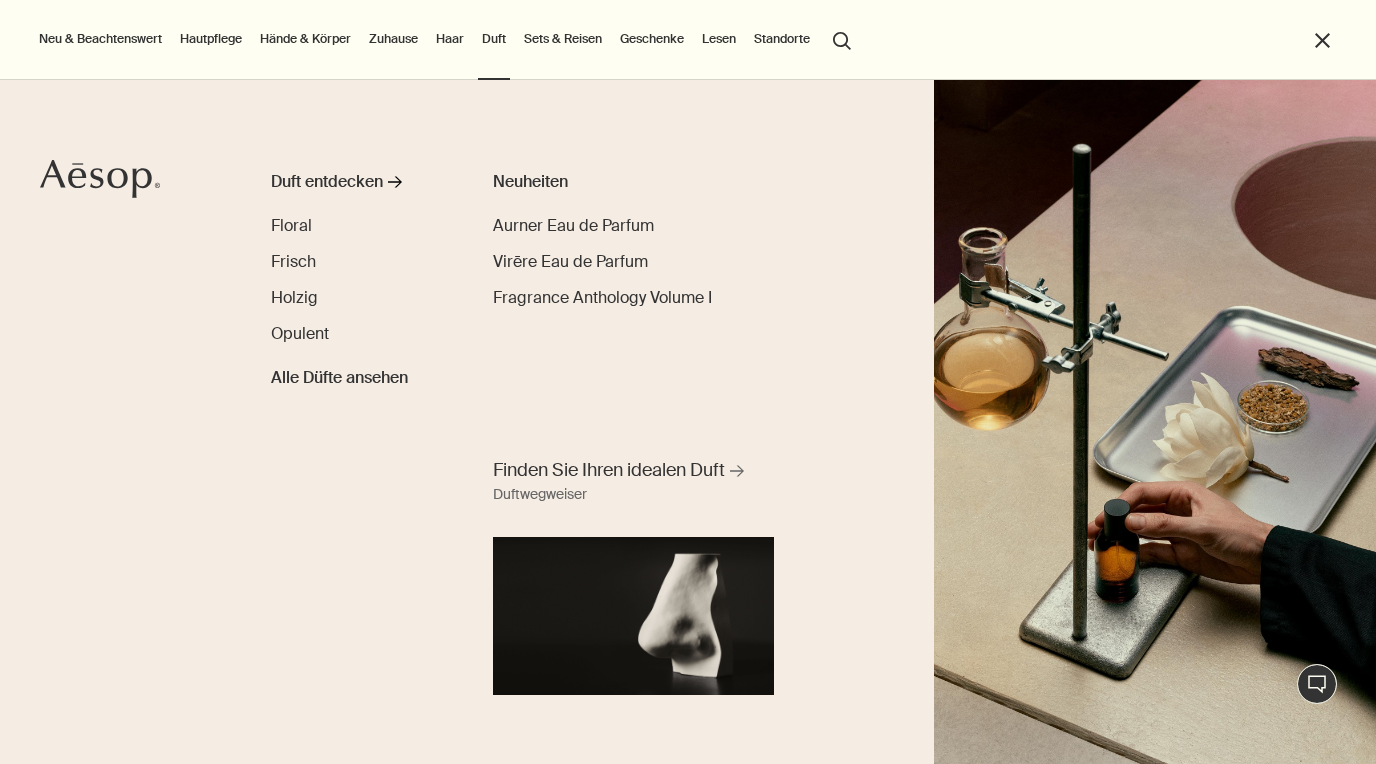 click on "Hautpflege" at bounding box center (211, 39) 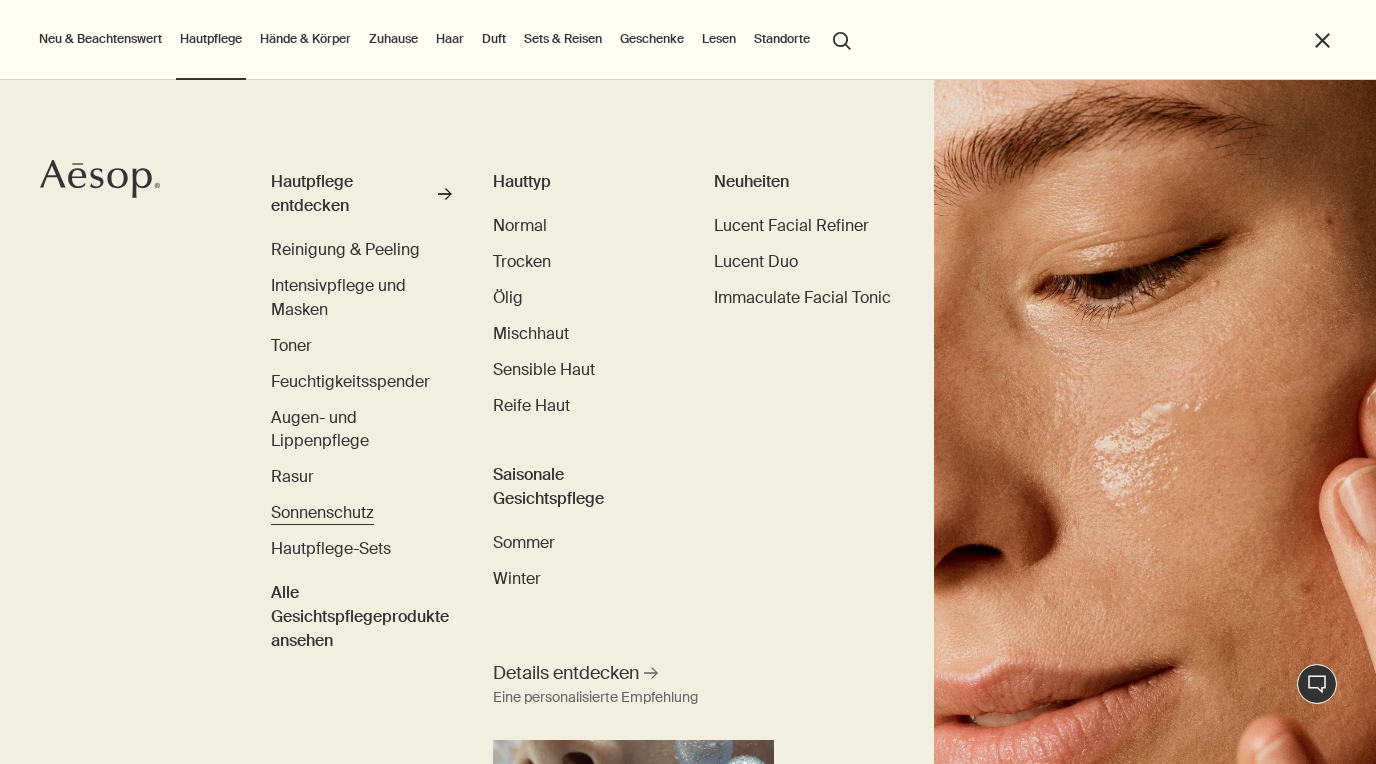 click on "Sonnenschutz" at bounding box center (322, 512) 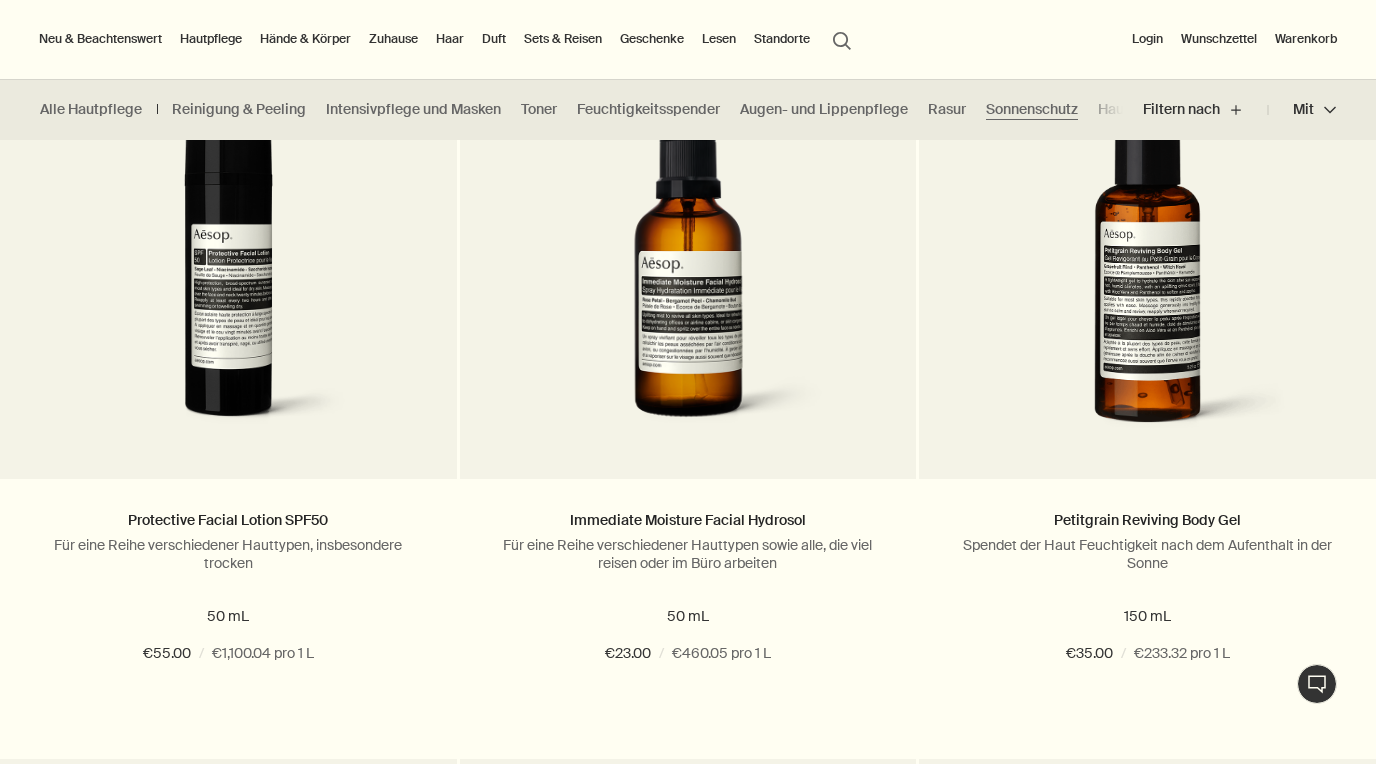 scroll, scrollTop: 0, scrollLeft: 0, axis: both 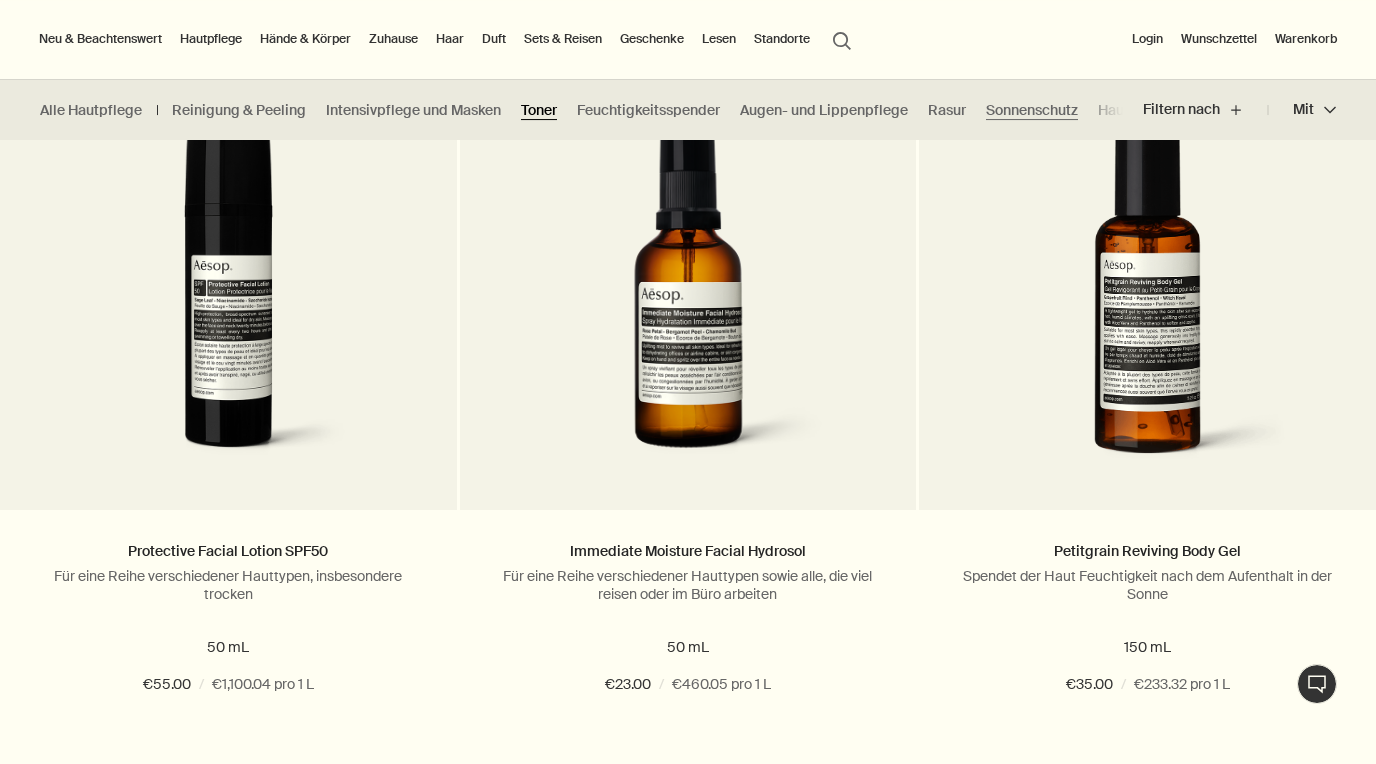 radio on "false" 